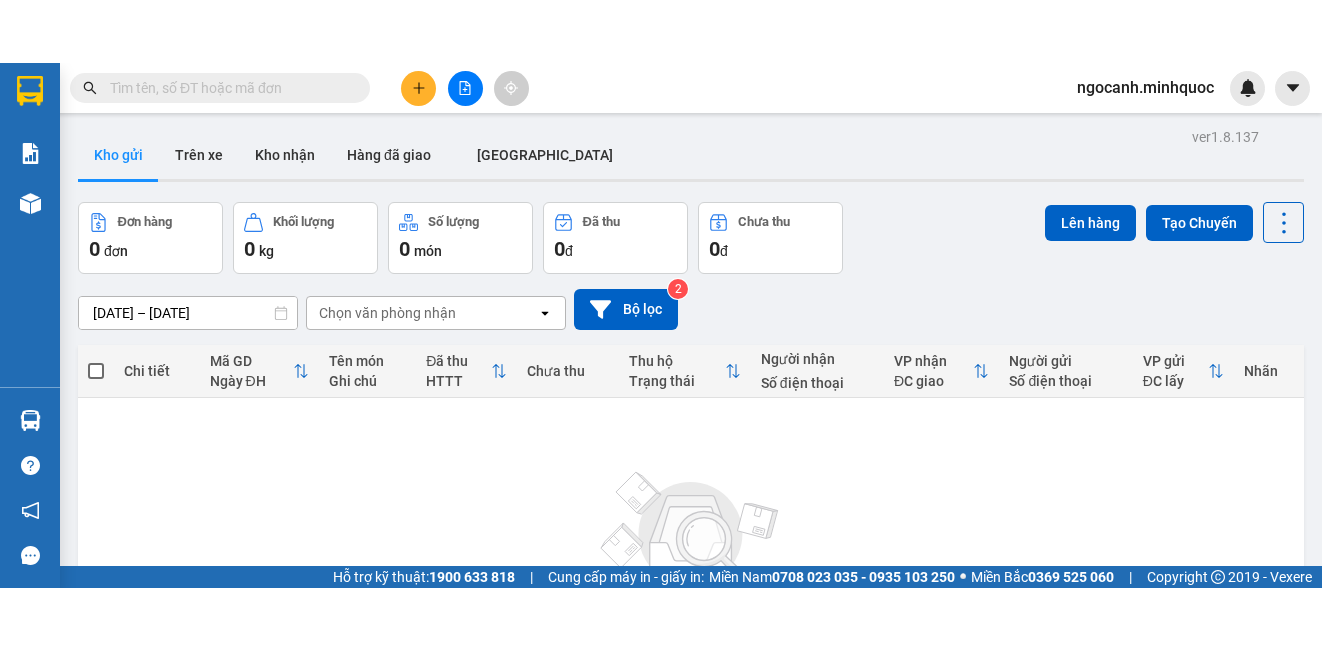 scroll, scrollTop: 0, scrollLeft: 0, axis: both 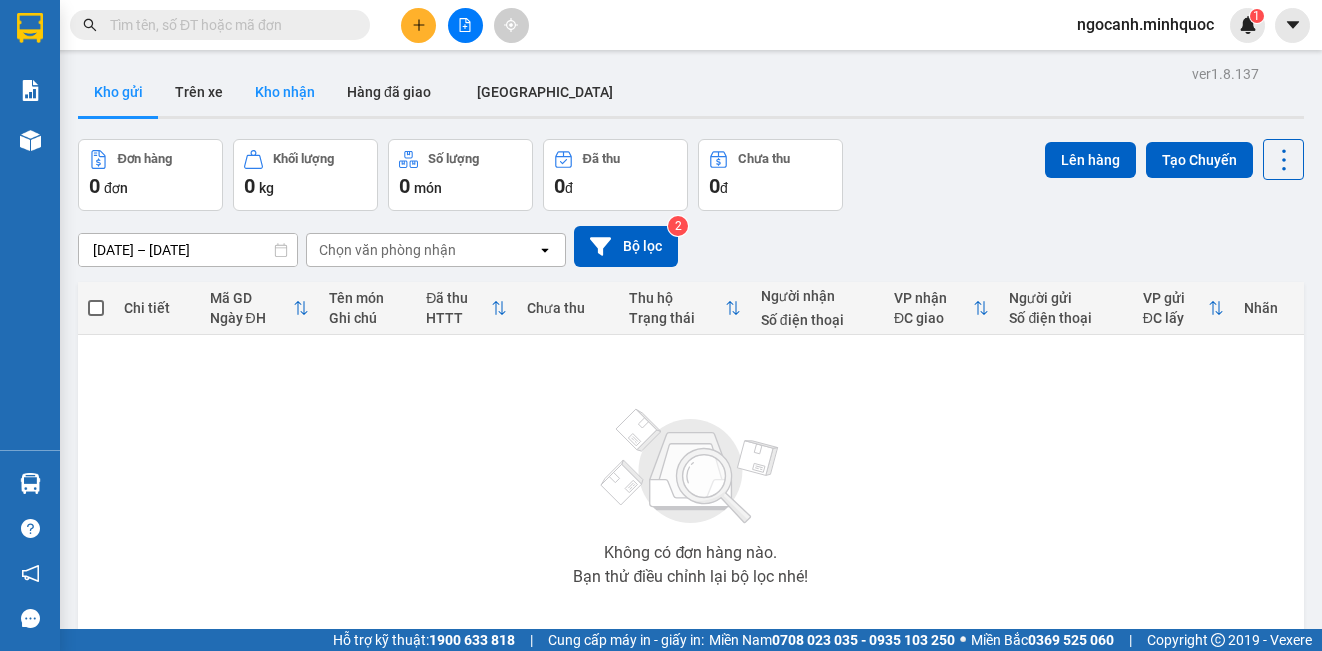 click on "Kho nhận" at bounding box center [285, 92] 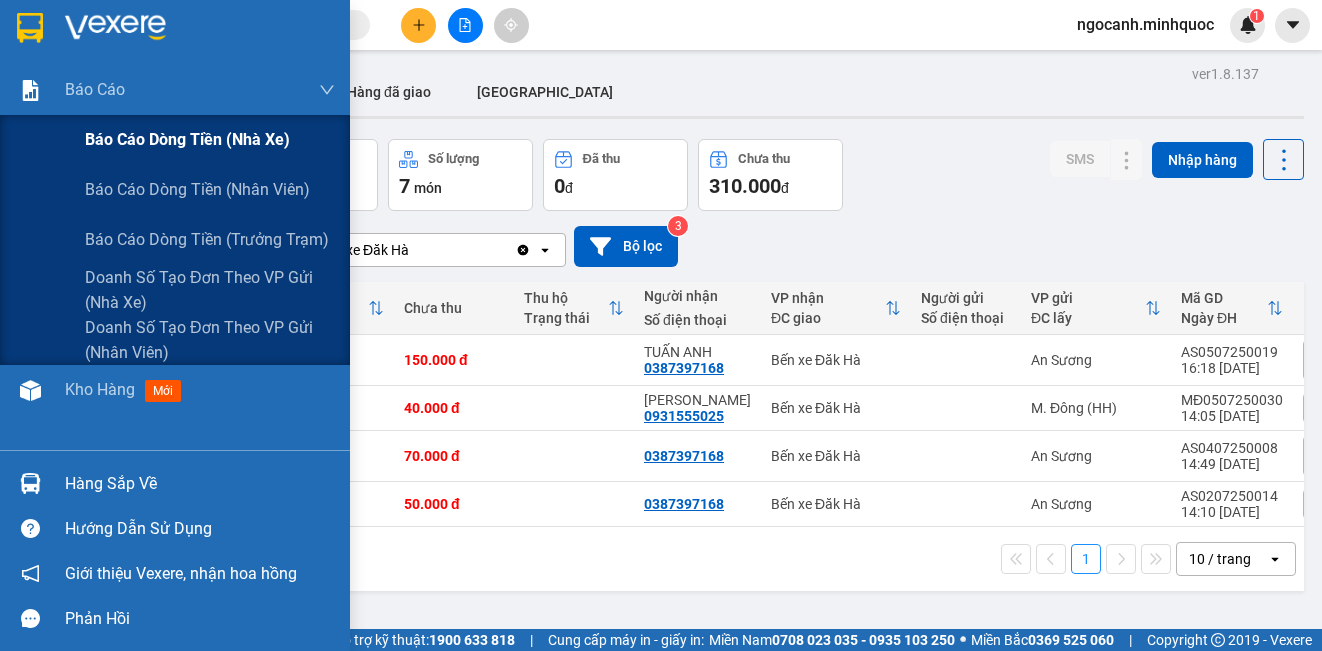 click on "Báo cáo dòng tiền (nhà xe)" at bounding box center (187, 139) 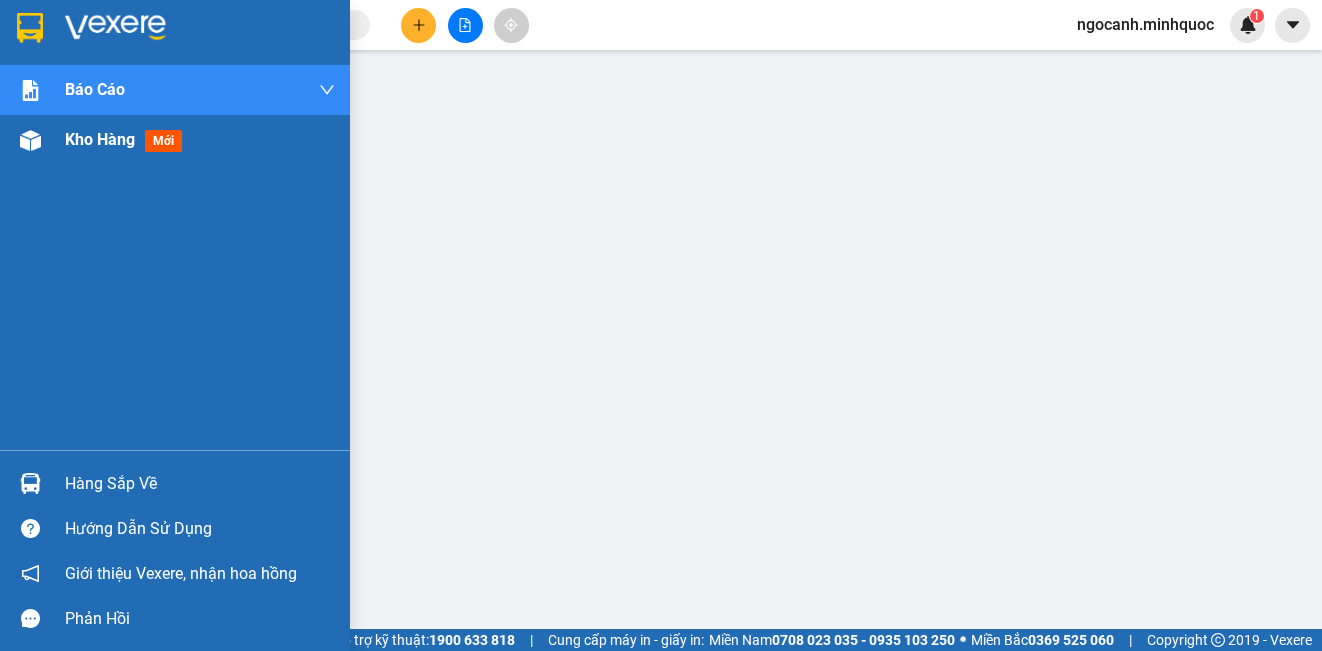 click on "Kho hàng mới" at bounding box center [175, 140] 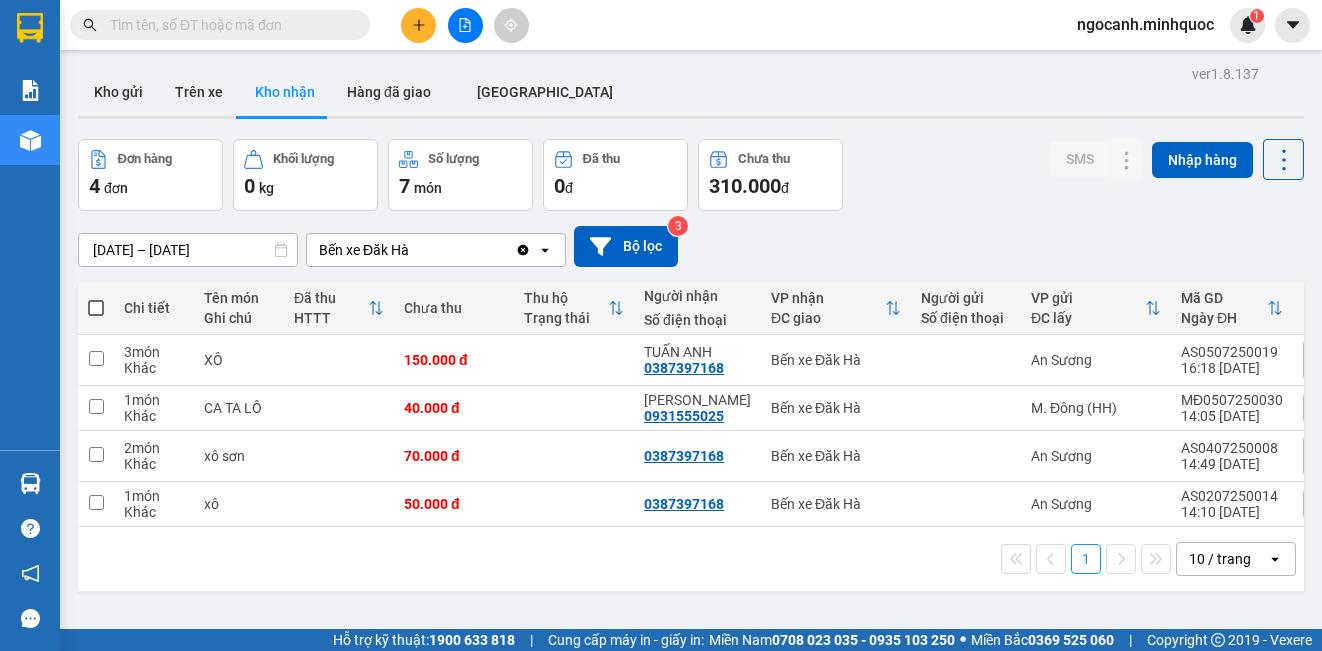click at bounding box center (418, 25) 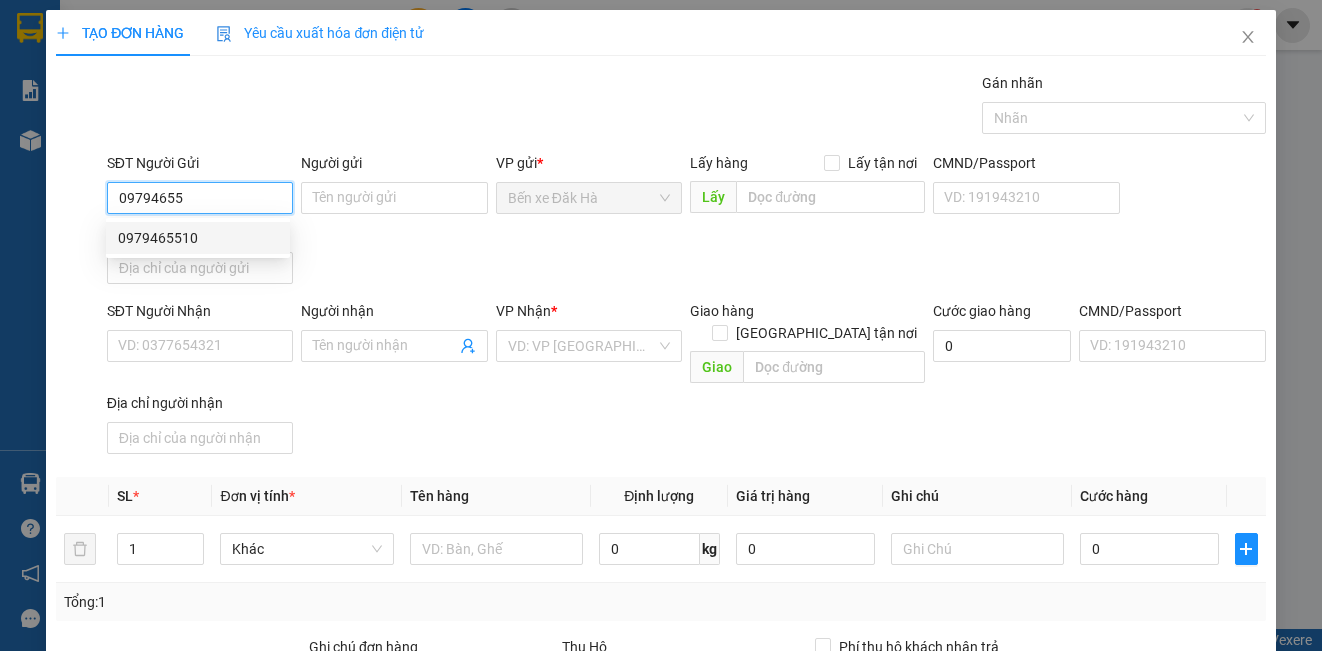 click on "0979465510" at bounding box center (198, 238) 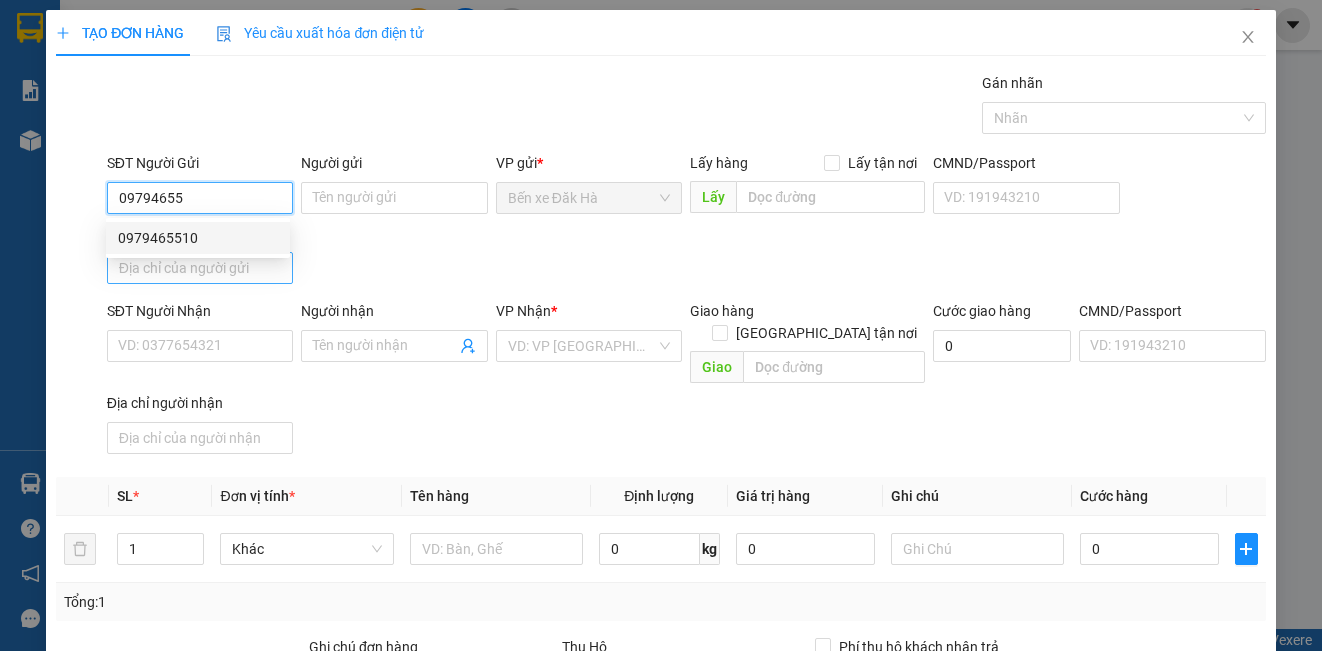 type on "0979465510" 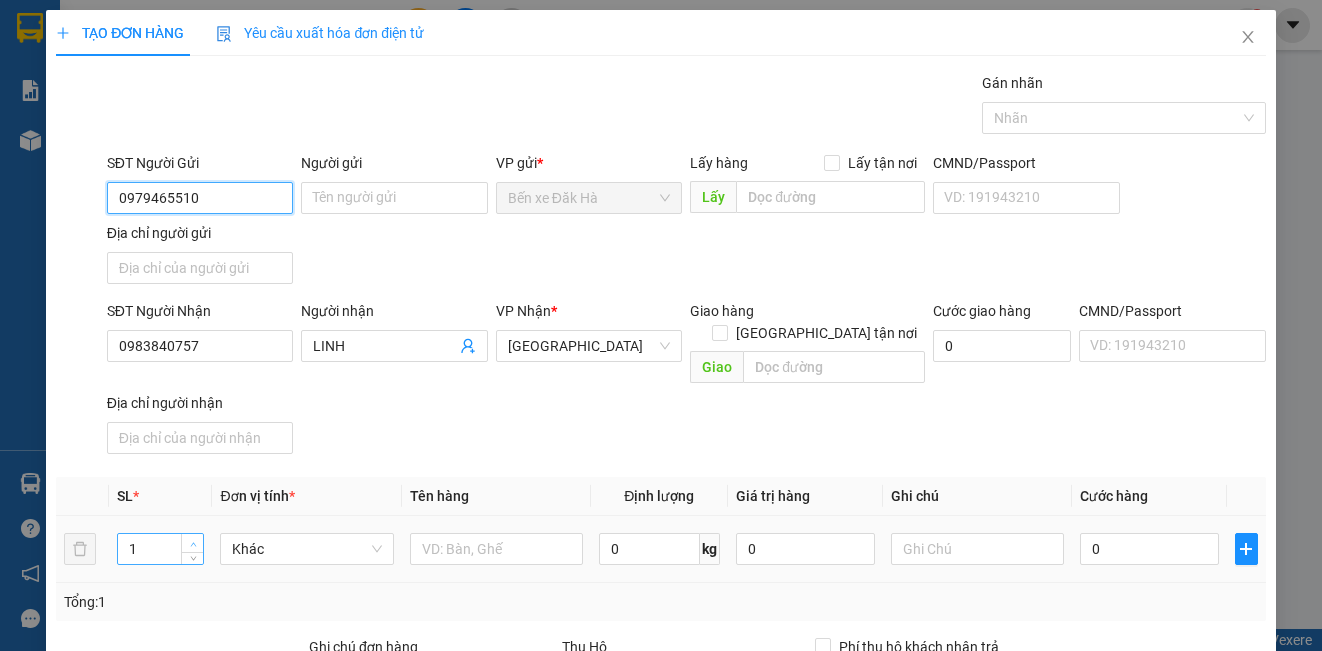 type on "0979465510" 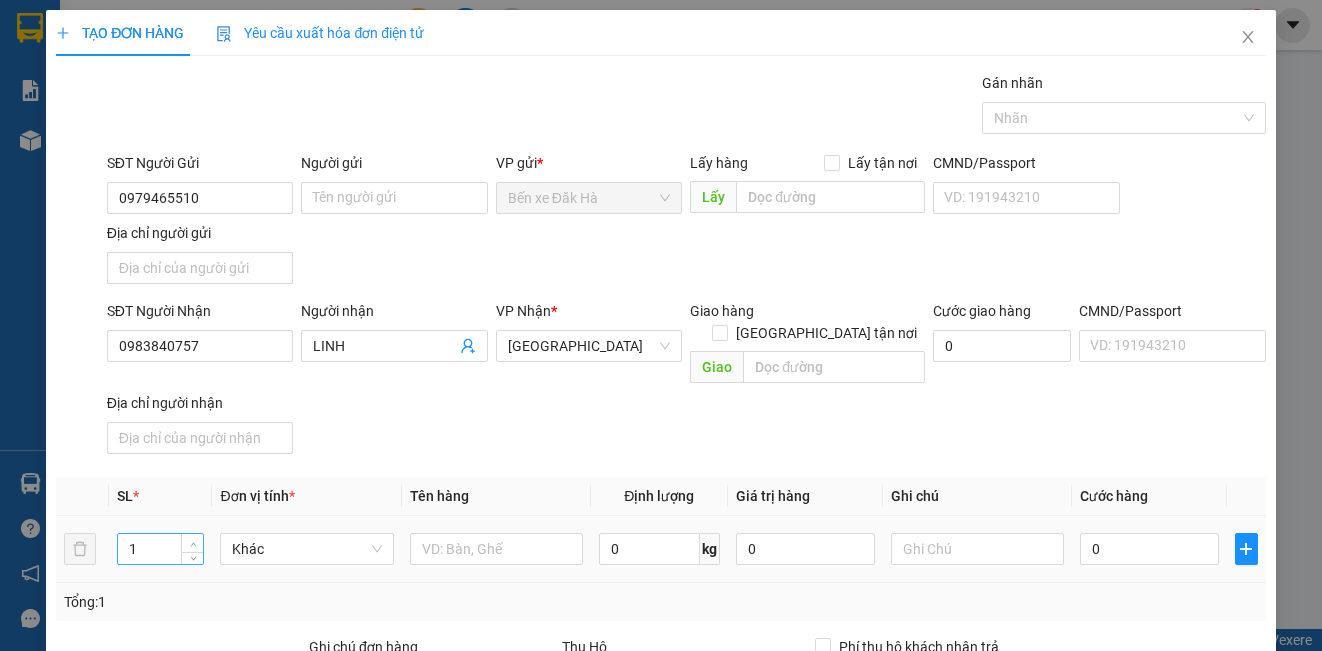 click 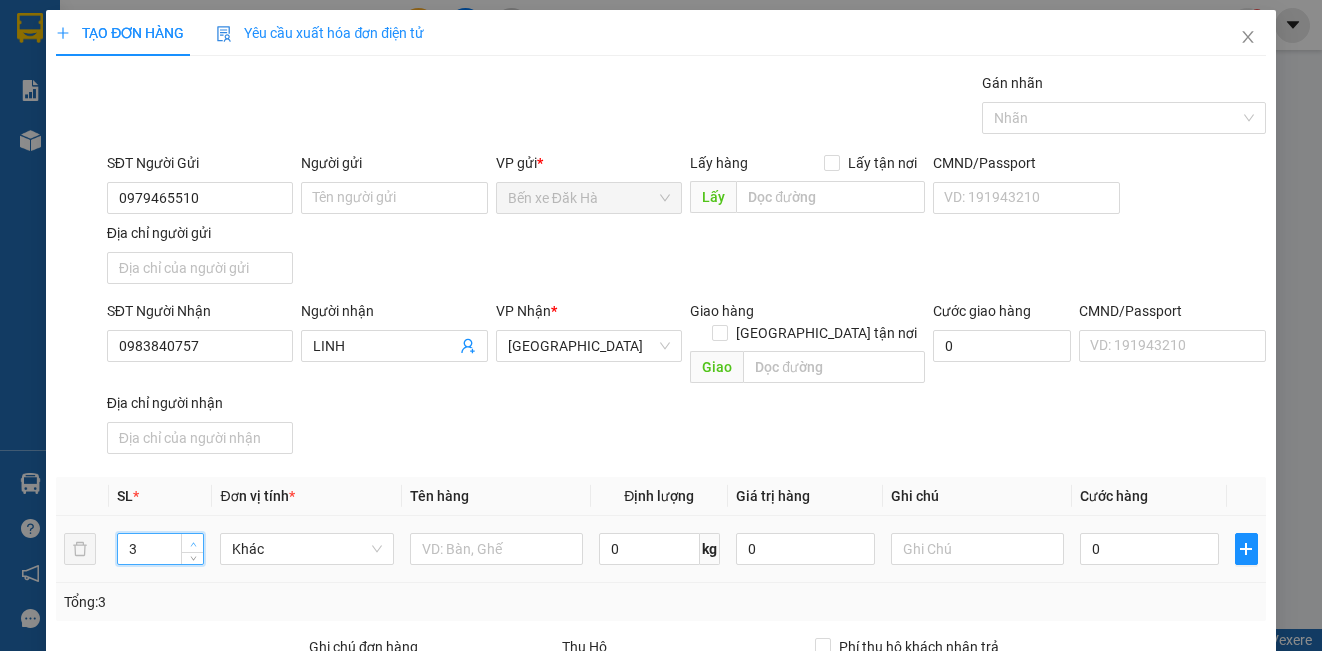 click 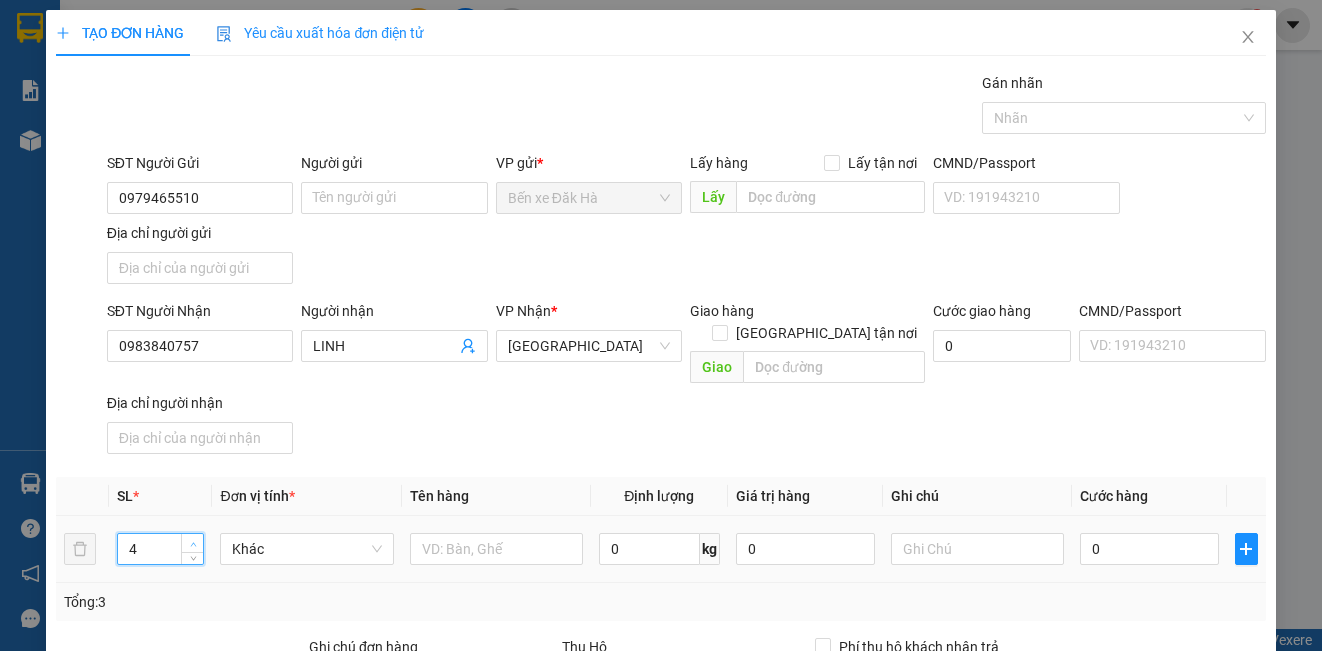 click 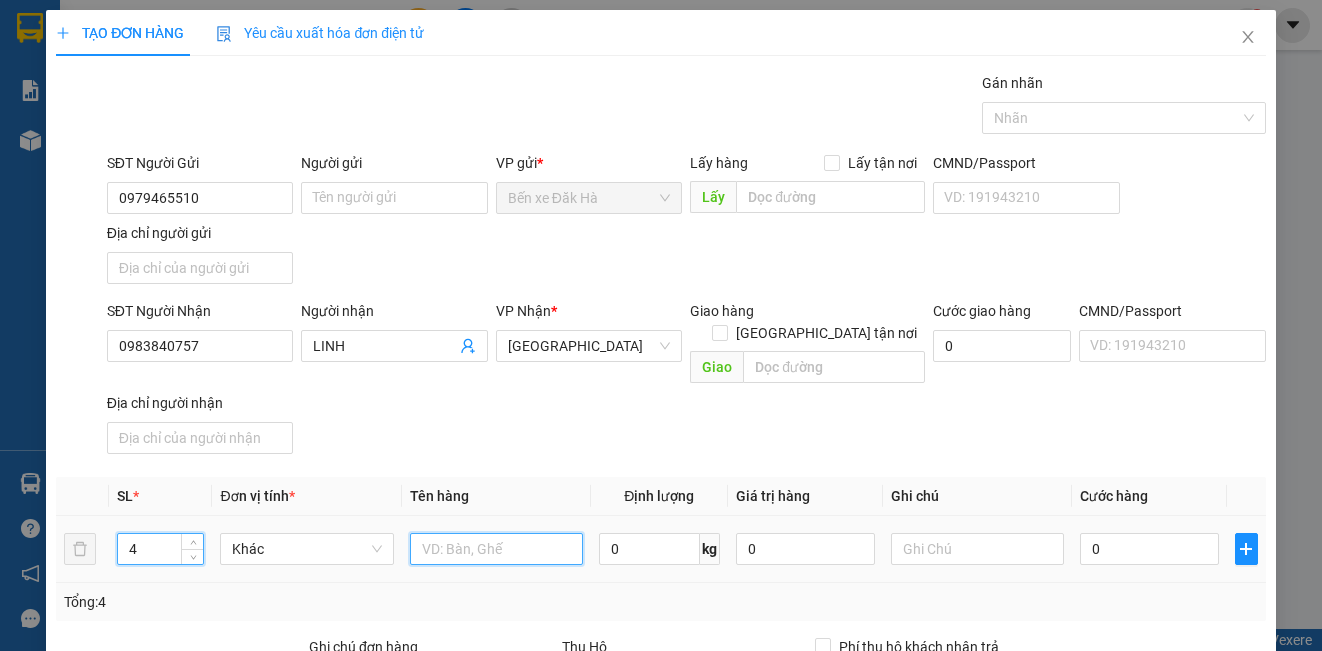 click at bounding box center [496, 549] 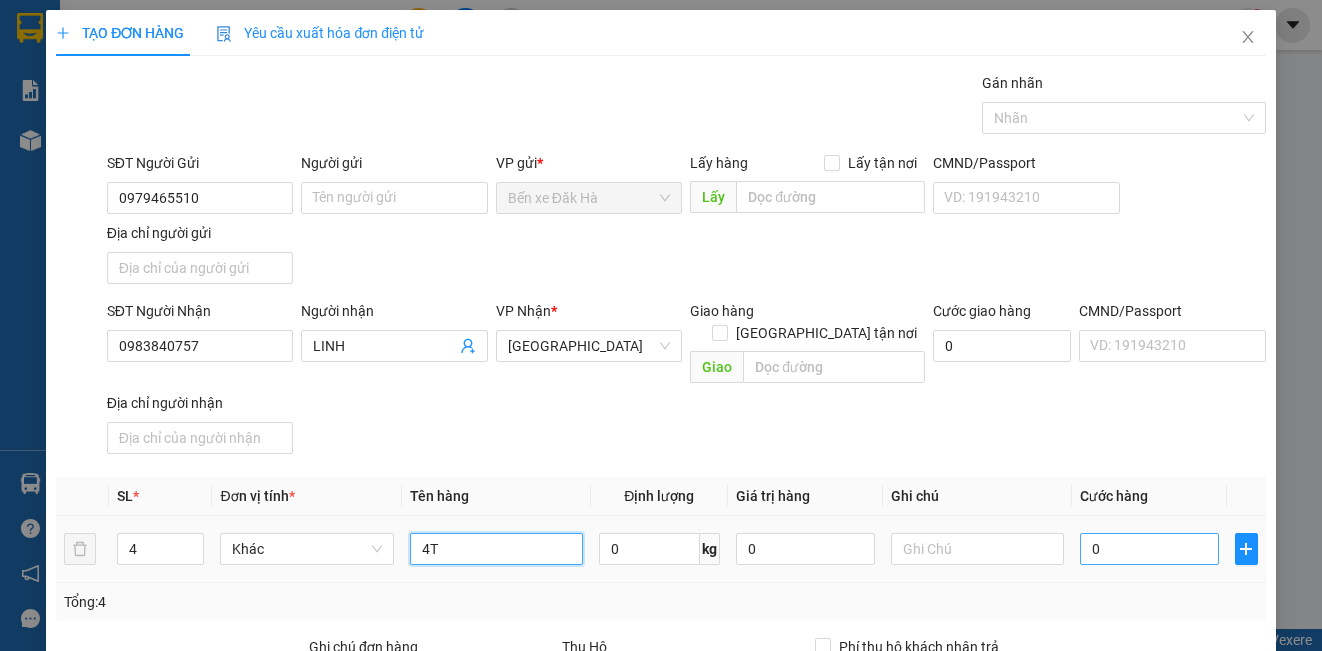 type on "4T" 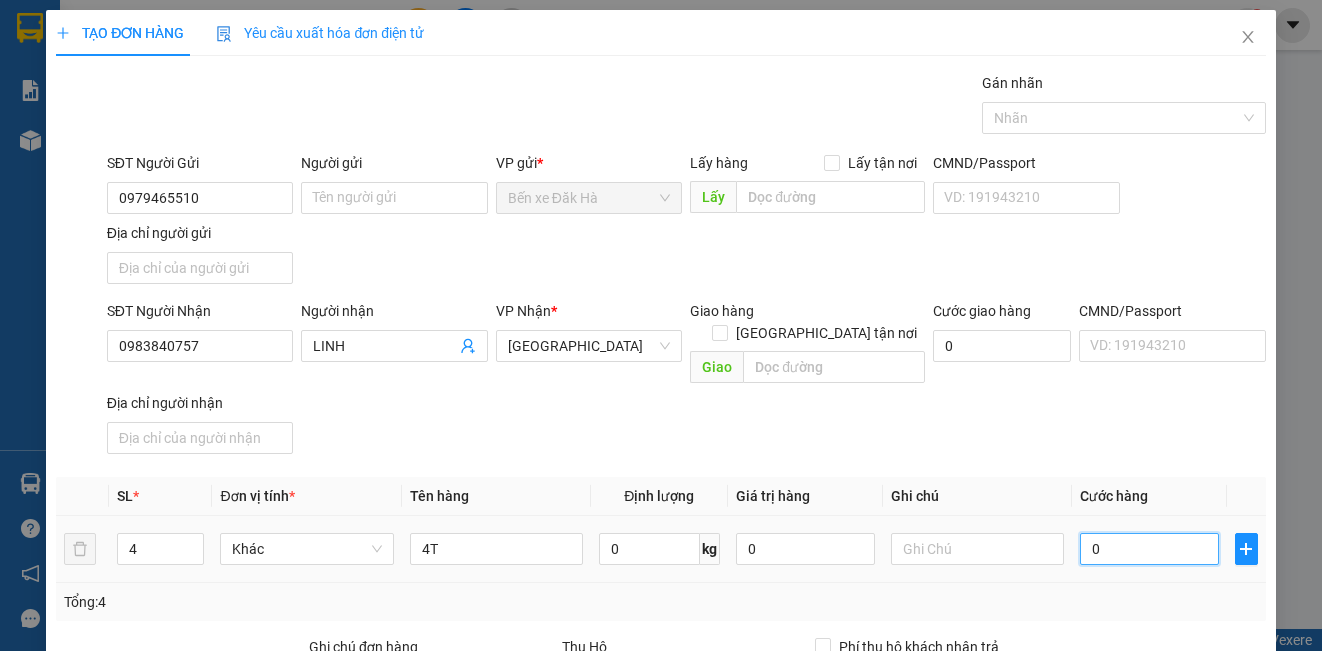 click on "0" at bounding box center [1149, 549] 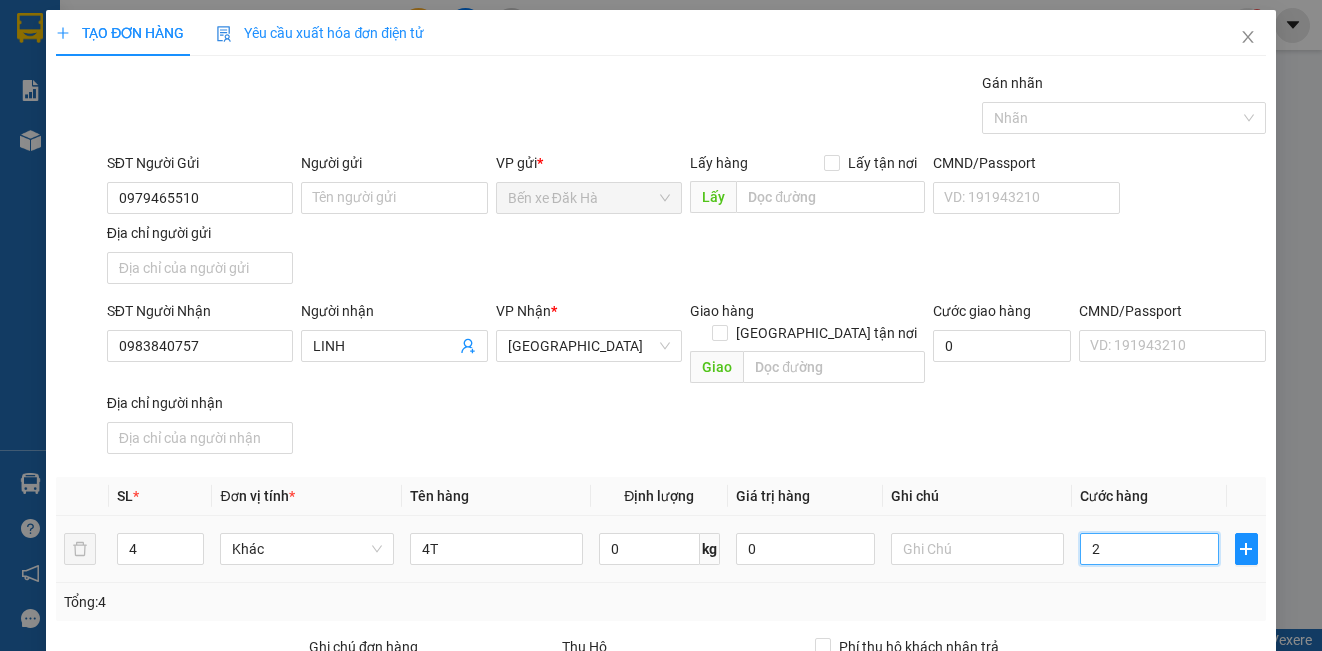 type on "24" 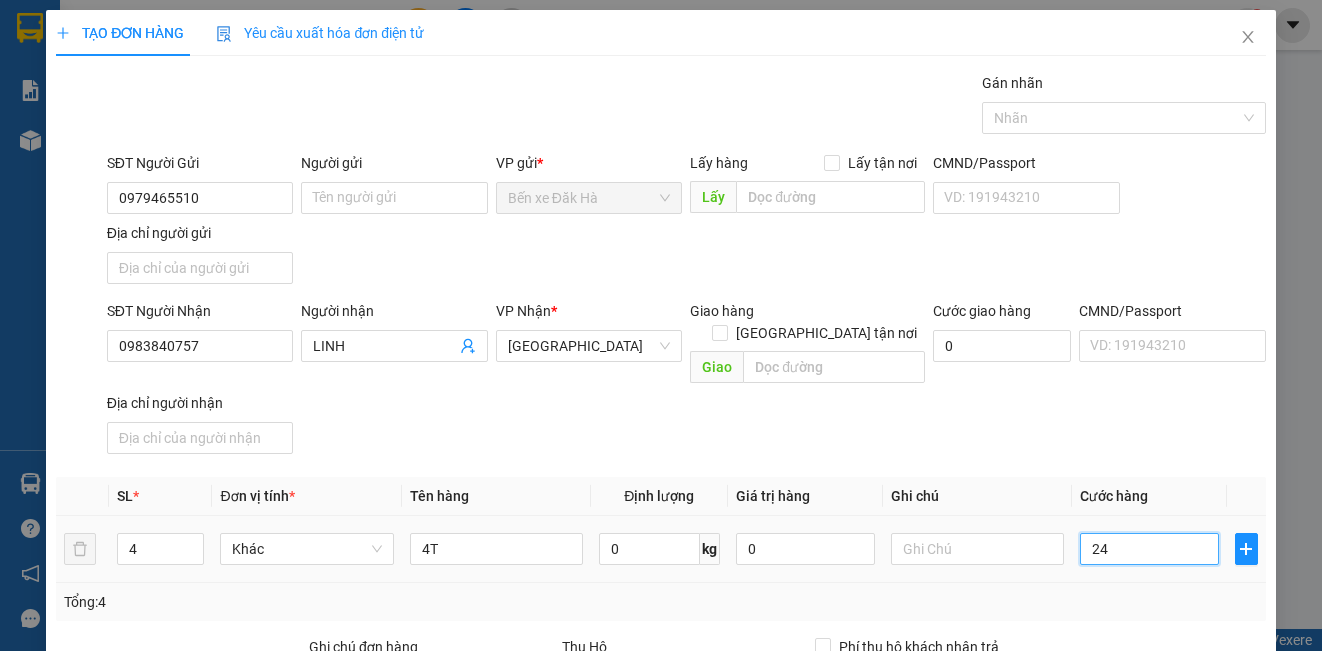 type on "240" 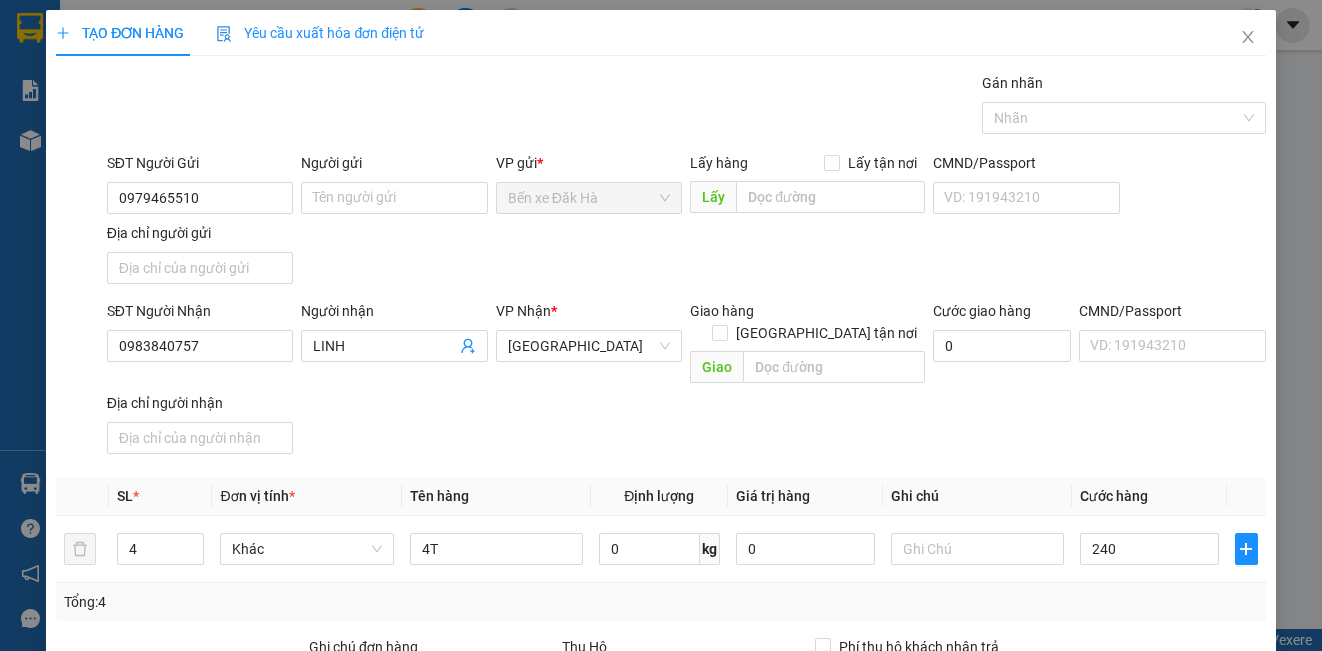 type on "240.000" 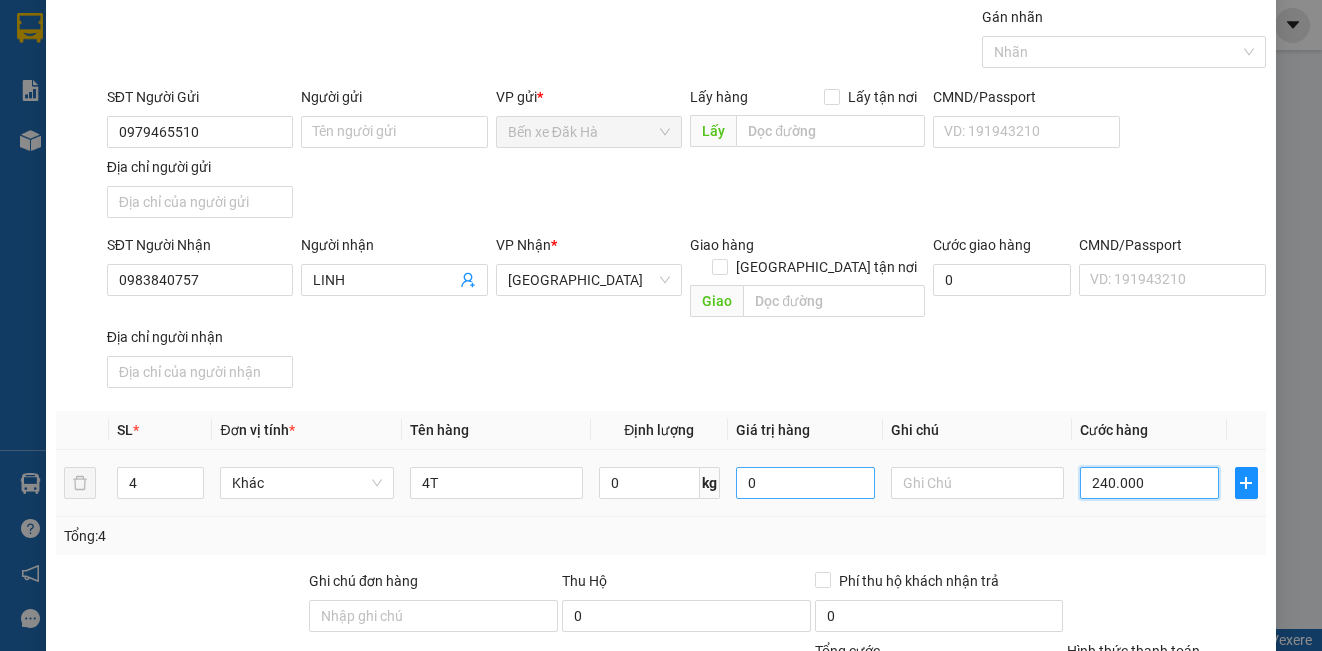 scroll, scrollTop: 200, scrollLeft: 0, axis: vertical 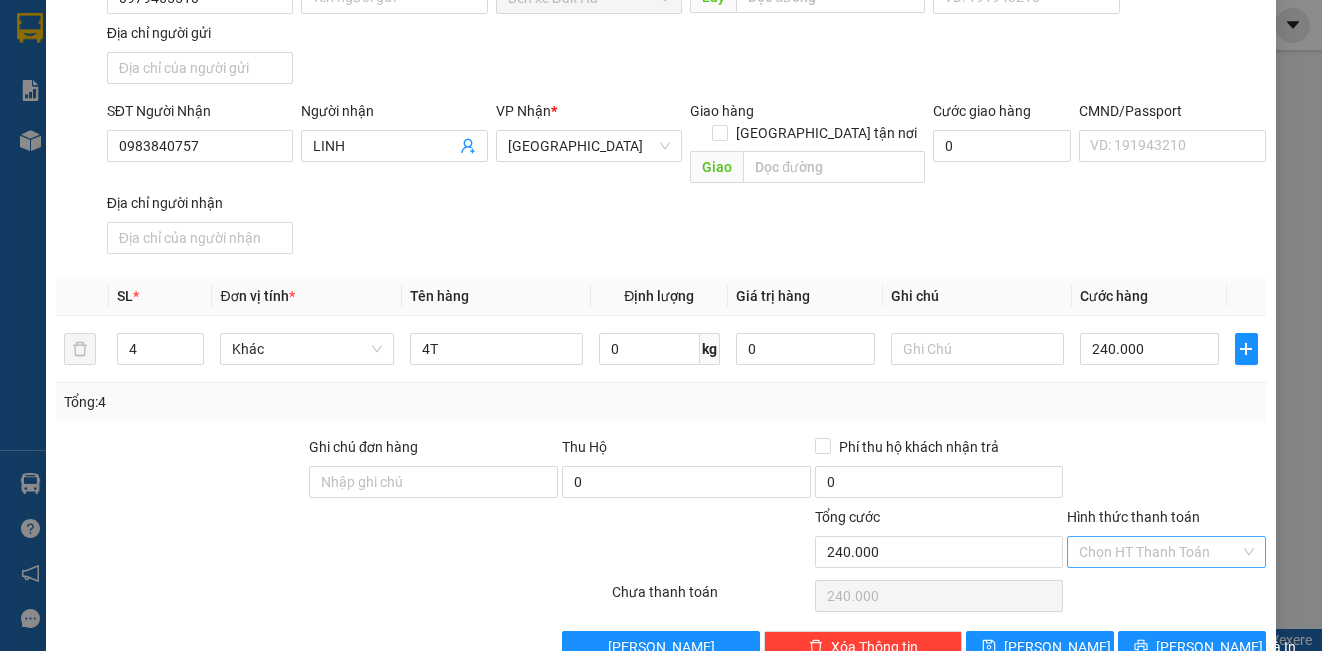 click on "Hình thức thanh toán" at bounding box center (1159, 552) 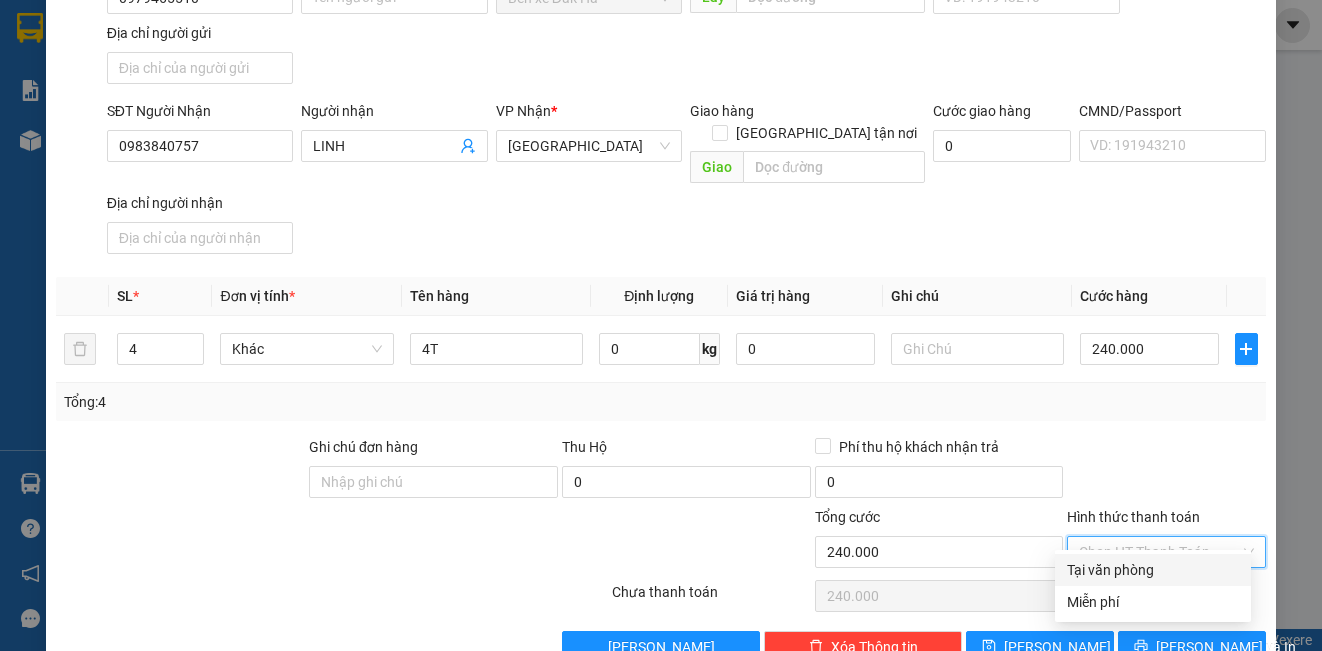 click on "Tại văn phòng" at bounding box center [1153, 570] 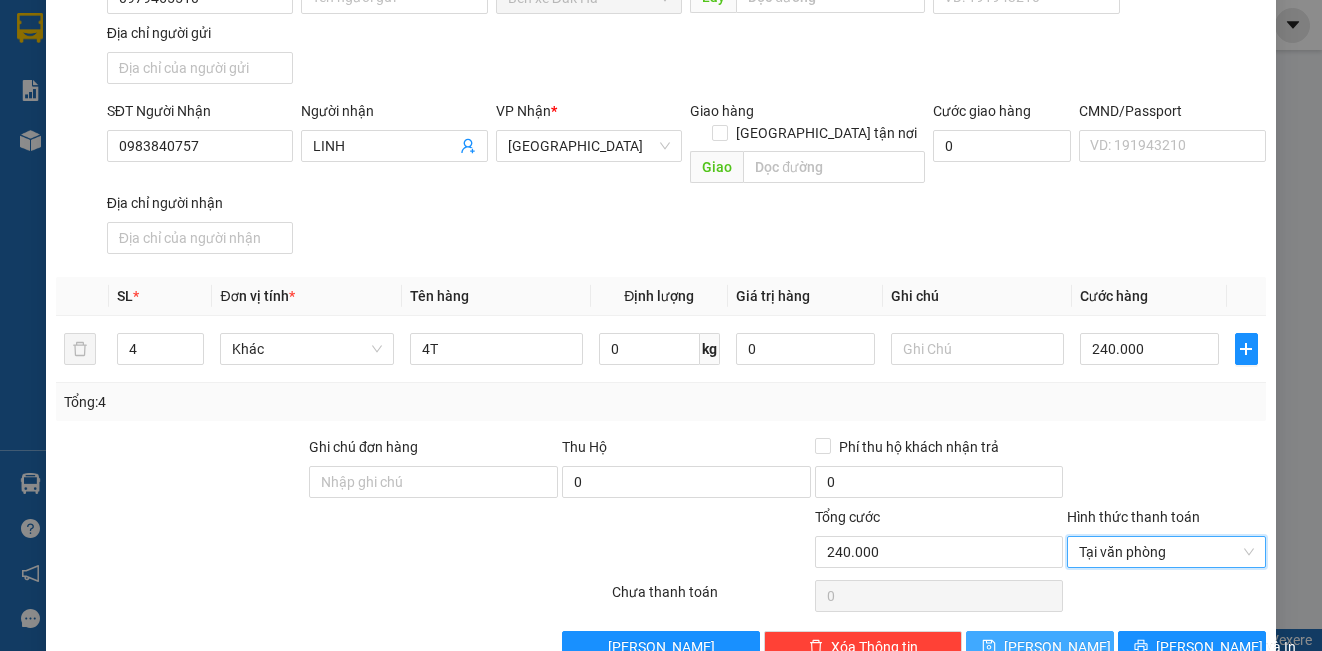click on "[PERSON_NAME]" at bounding box center (1057, 647) 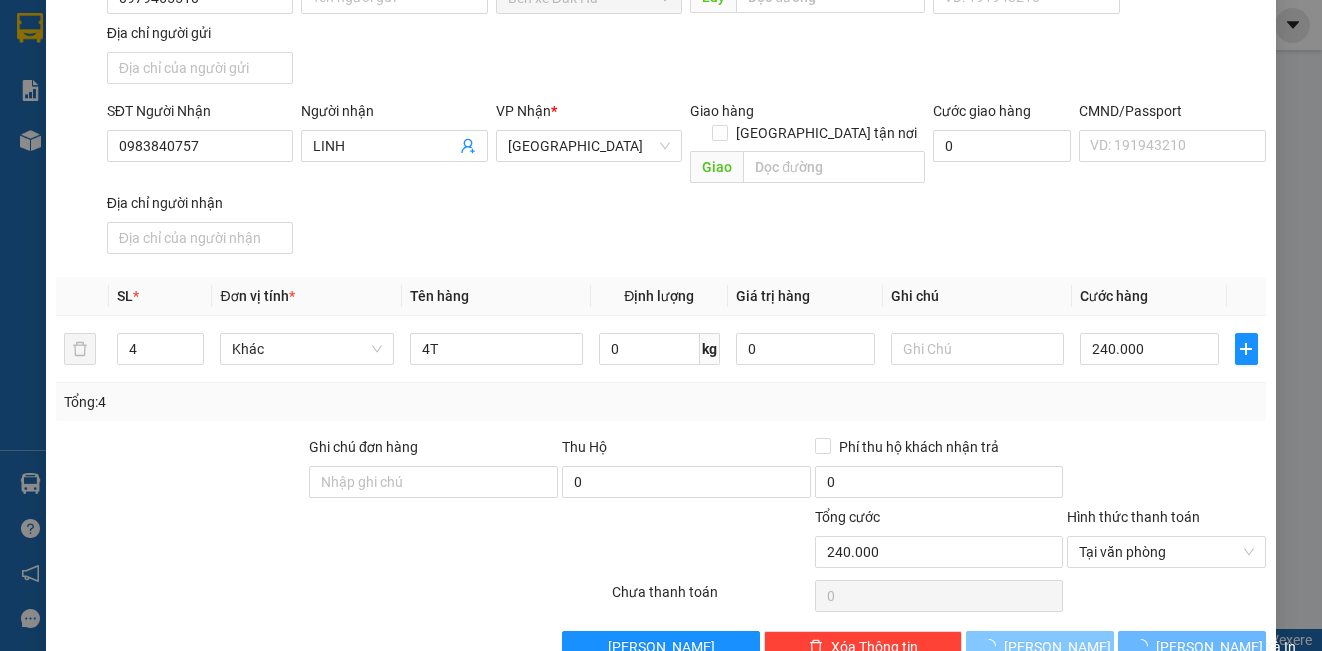 type 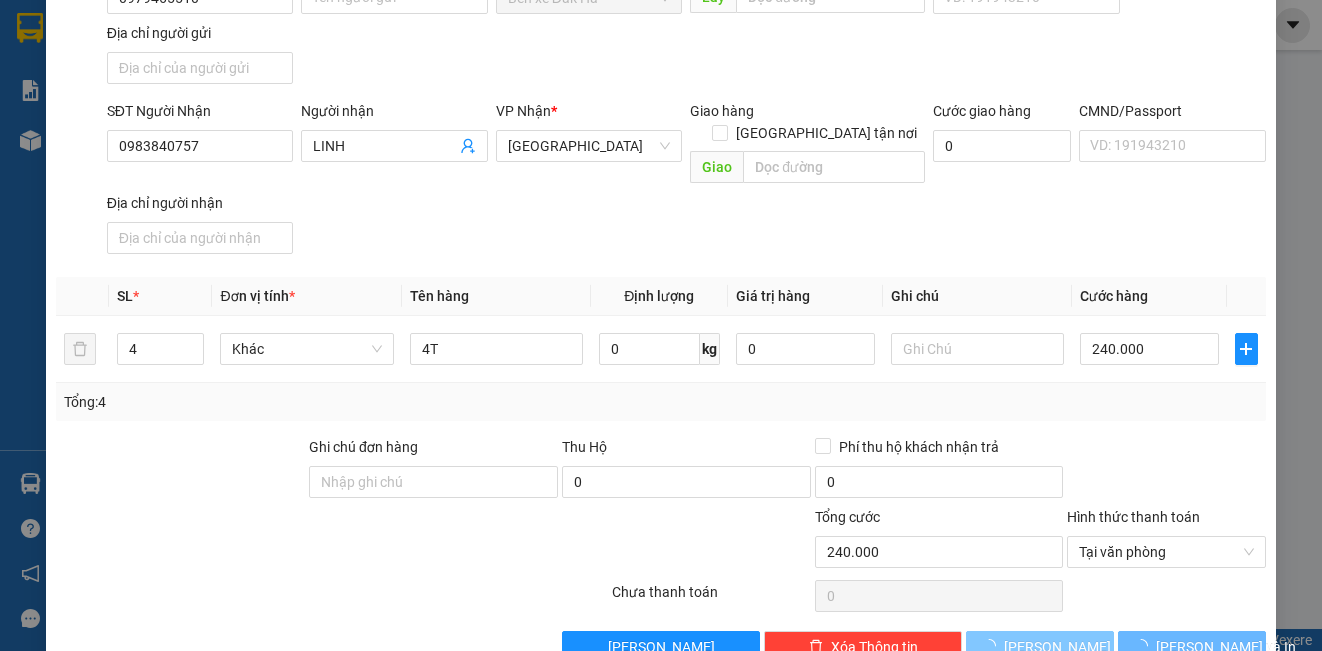 type 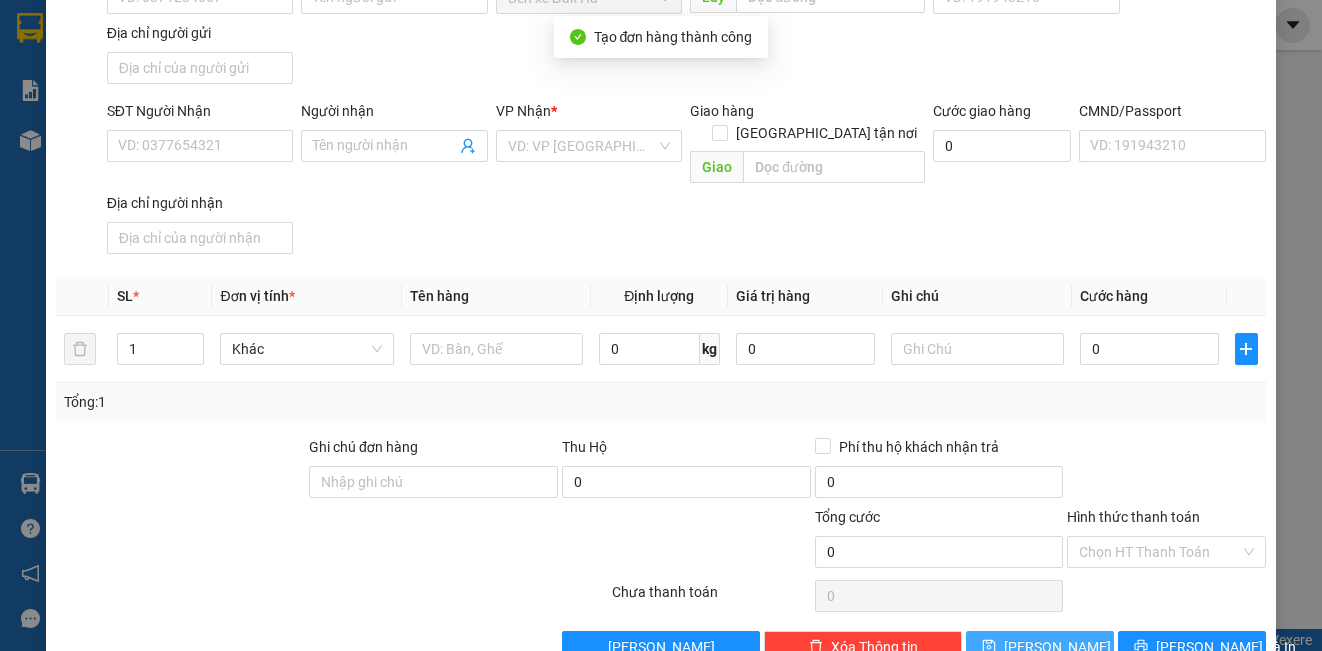 scroll, scrollTop: 0, scrollLeft: 0, axis: both 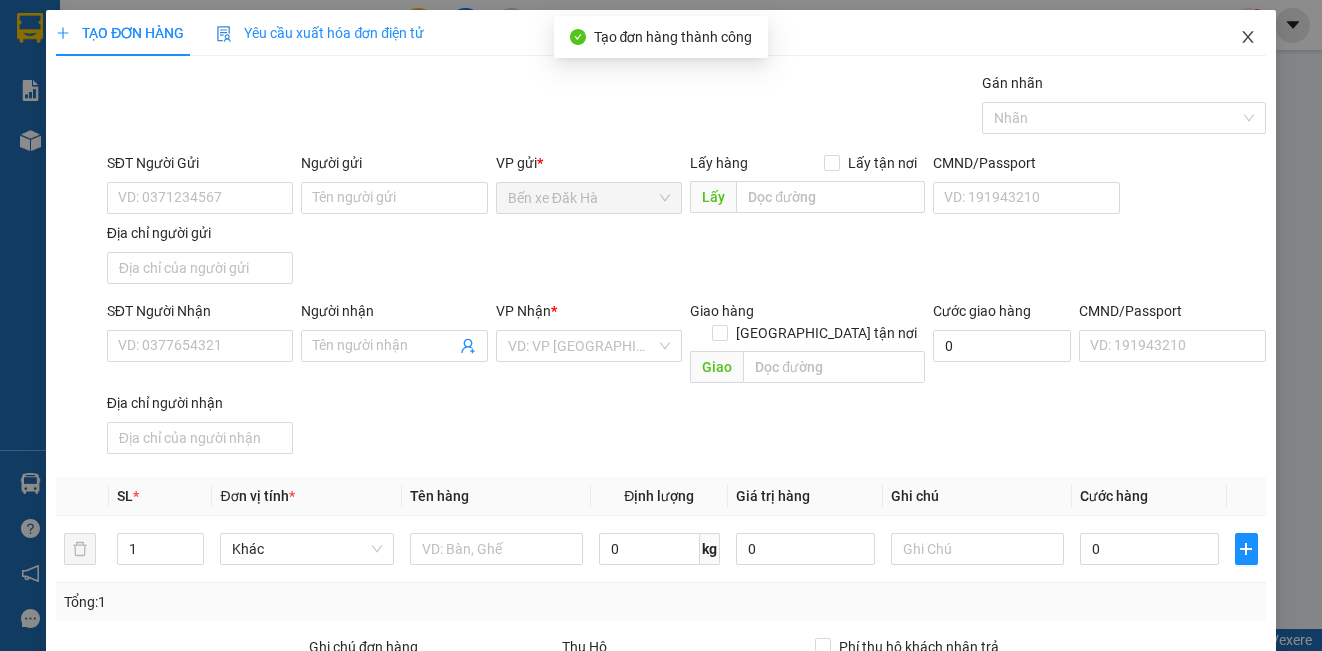 click 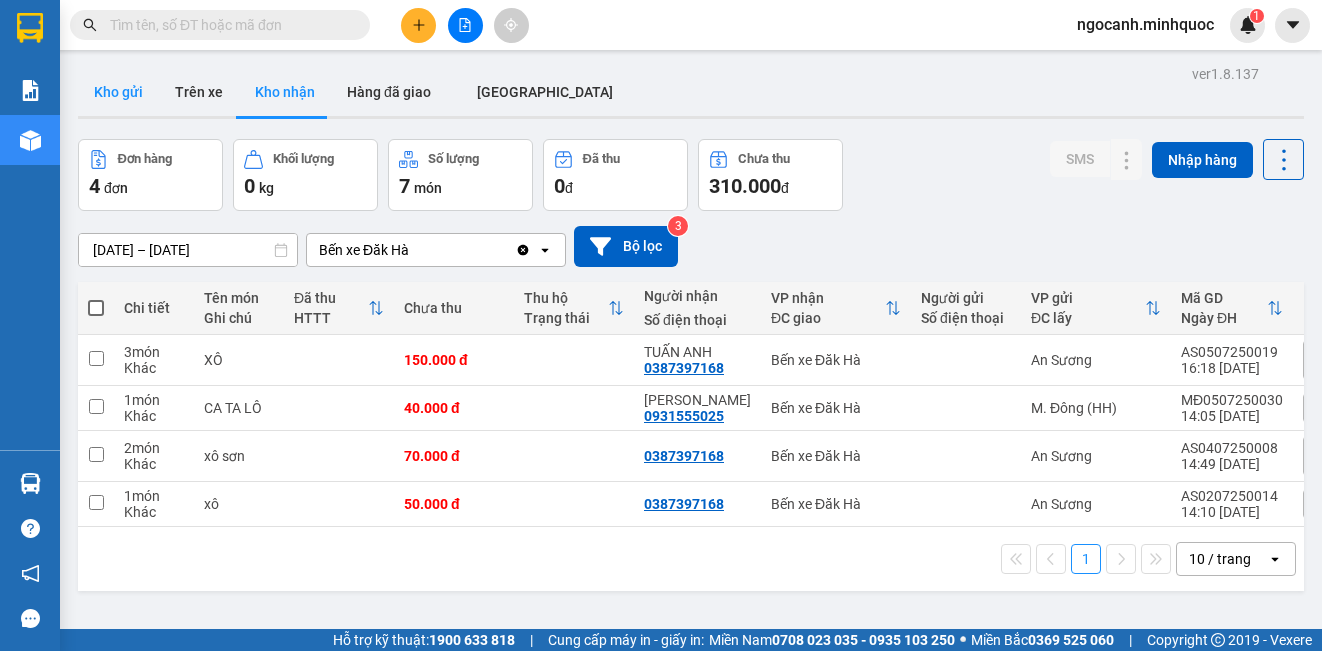 click on "Kho gửi" at bounding box center [118, 92] 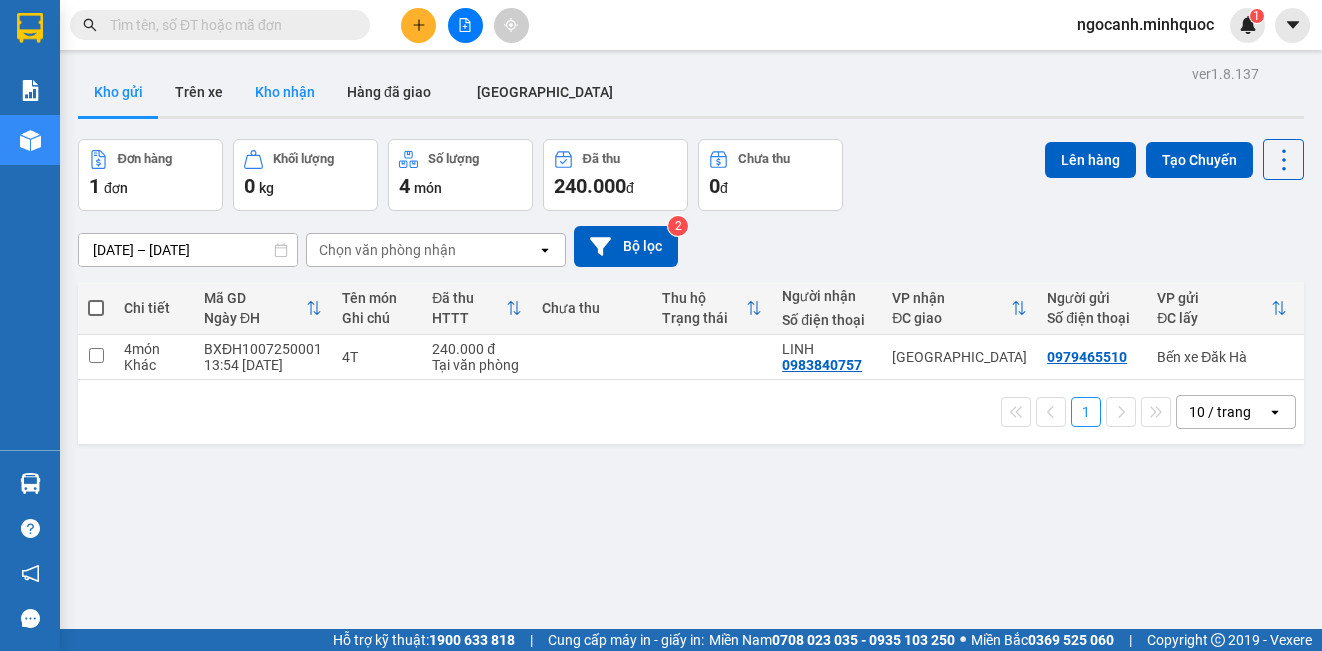 click on "Kho nhận" at bounding box center [285, 92] 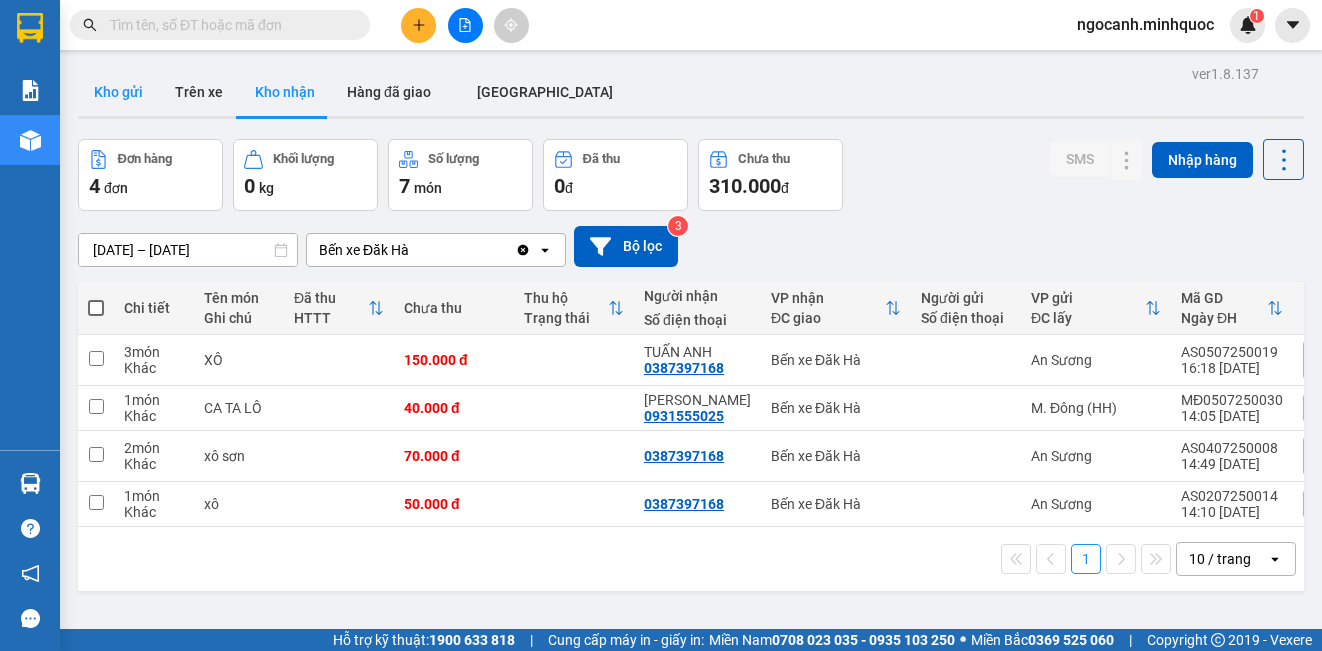 click on "Kho gửi" at bounding box center [118, 92] 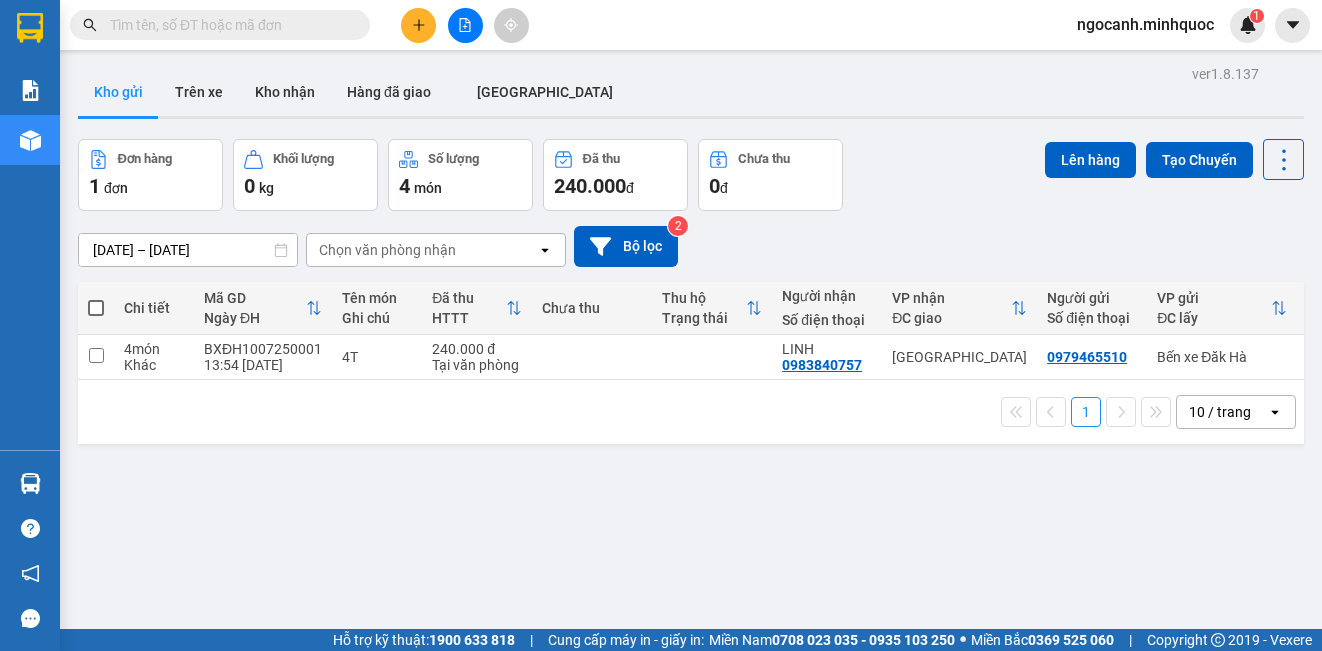 click on "ver  1.8.137 Kho gửi Trên xe Kho nhận Hàng đã giao [GEOGRAPHIC_DATA] Đơn hàng 1 đơn Khối lượng 0 kg Số lượng 4 món Đã thu 240.000  đ Chưa thu 0  đ Lên hàng Tạo Chuyến [DATE] – [DATE] Press the down arrow key to interact with the calendar and select a date. Press the escape button to close the calendar. Selected date range is from [DATE] to [DATE]. Chọn văn phòng nhận open Bộ lọc 2 Chi tiết Mã GD Ngày ĐH Tên món Ghi chú Đã thu HTTT Chưa thu Thu hộ Trạng thái Người nhận Số điện thoại VP nhận ĐC giao Người gửi Số điện thoại VP gửi ĐC lấy Nhãn 4  món Khác BXĐH1007250001 13:54 [DATE] 4T 240.000 đ Tại văn phòng LINH 0983840757 [GEOGRAPHIC_DATA] 0979465510 Bến xe Đăk [GEOGRAPHIC_DATA] 1 10 / trang open Đang tải dữ liệu" at bounding box center [691, 385] 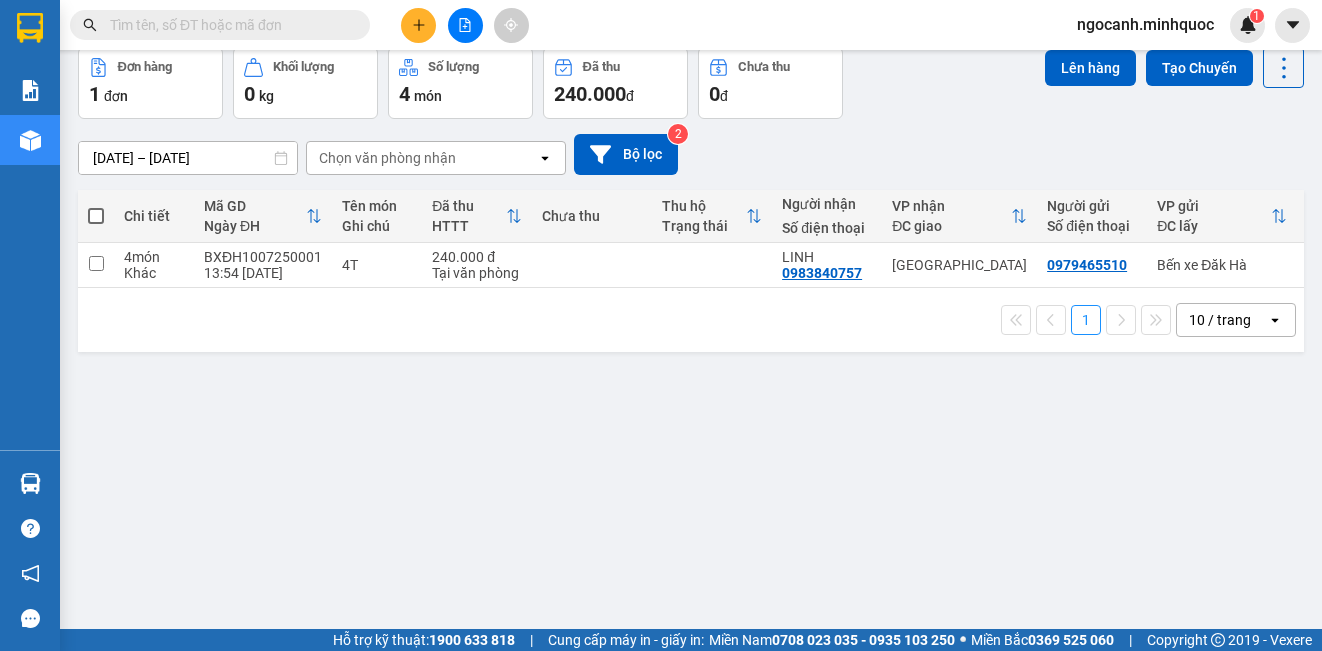 scroll, scrollTop: 0, scrollLeft: 0, axis: both 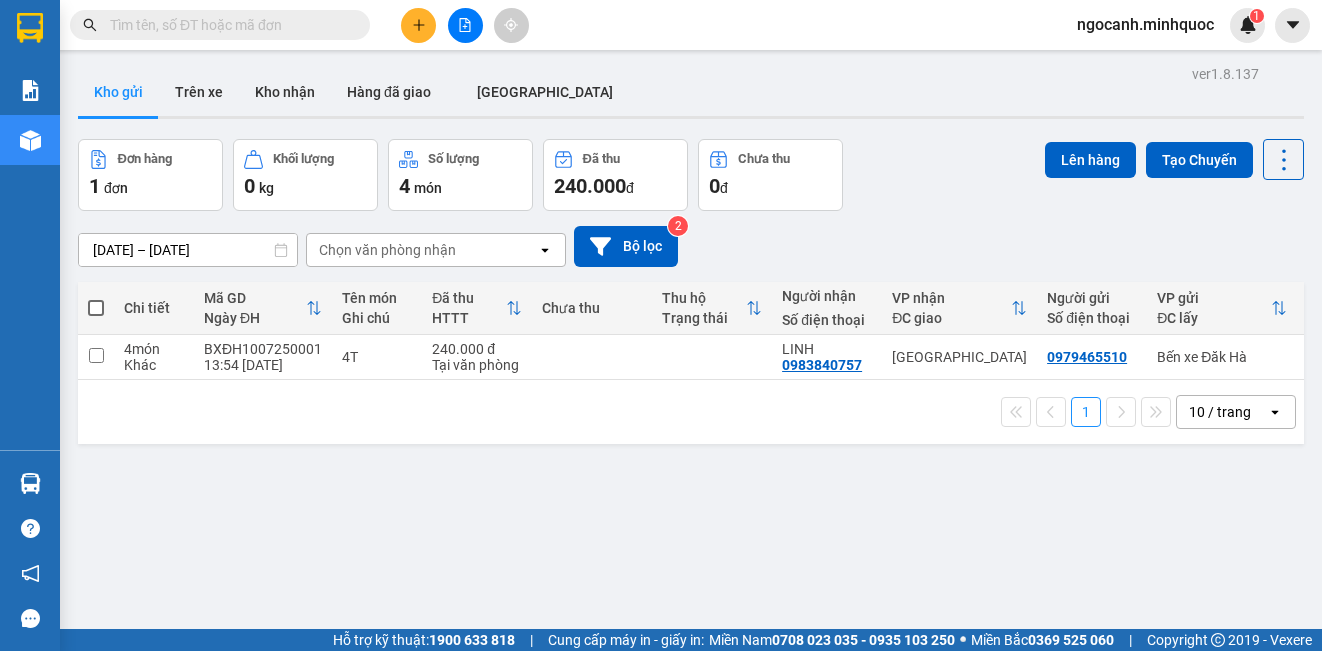 click at bounding box center (418, 25) 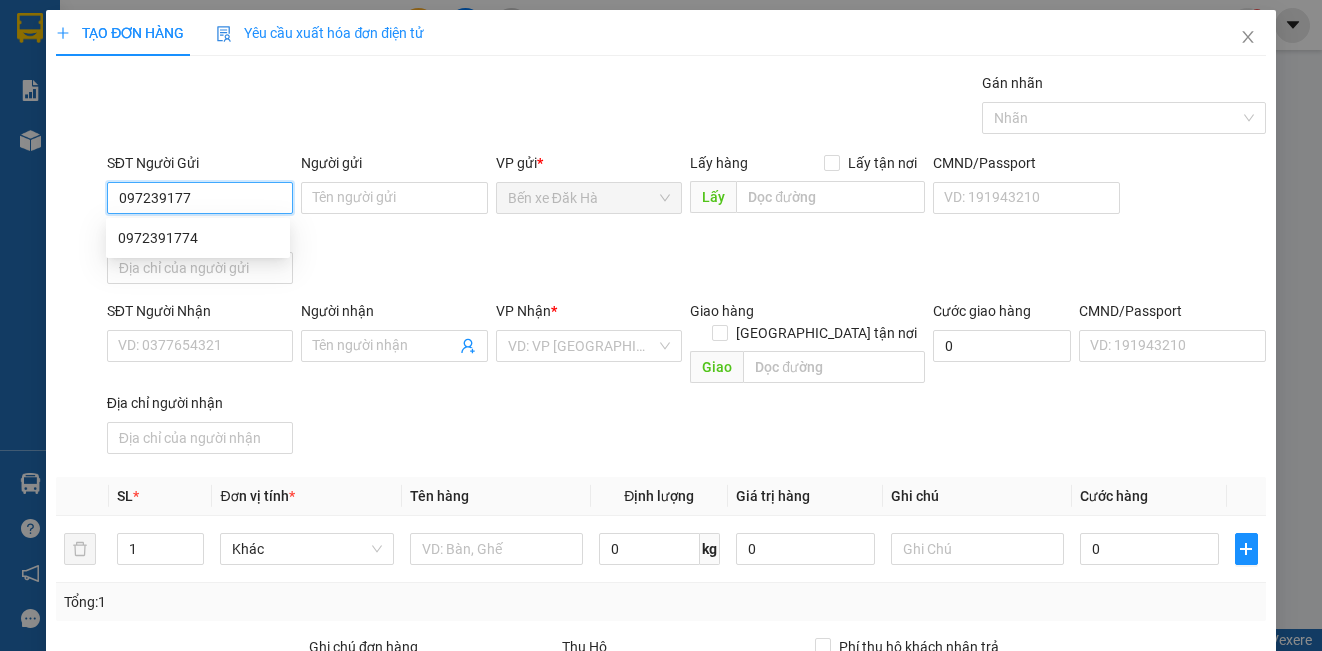 type on "0972391774" 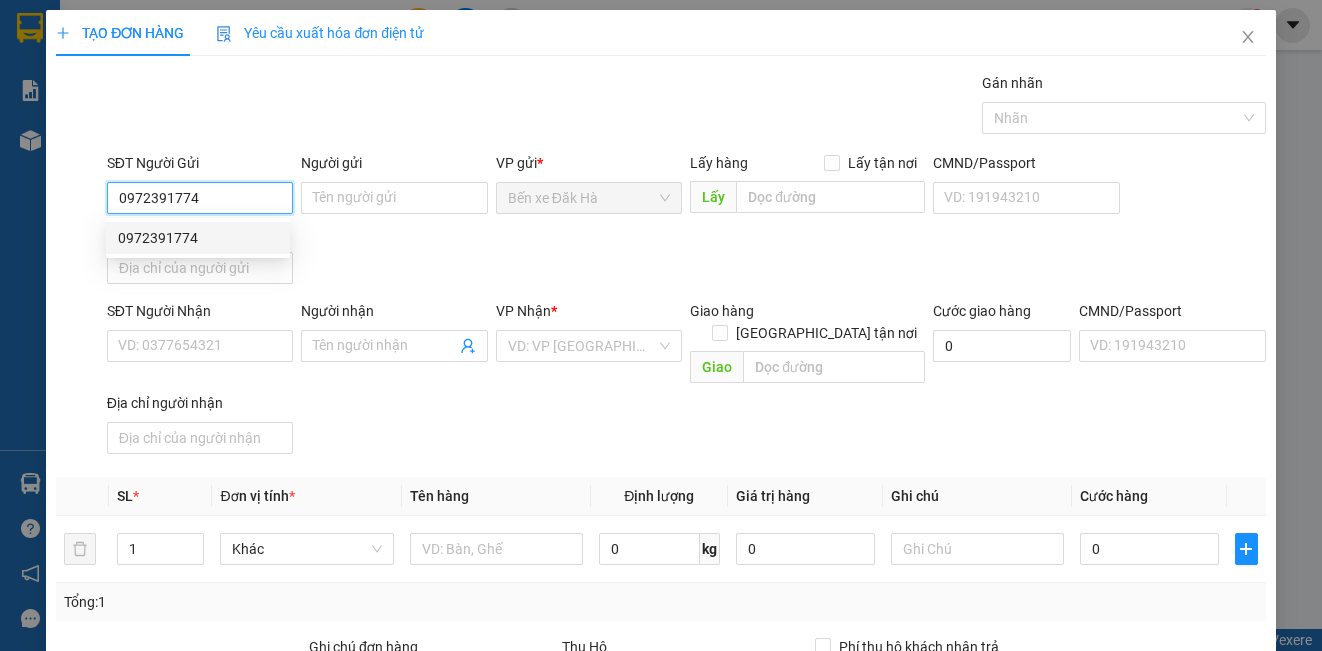 click on "0972391774" at bounding box center [198, 238] 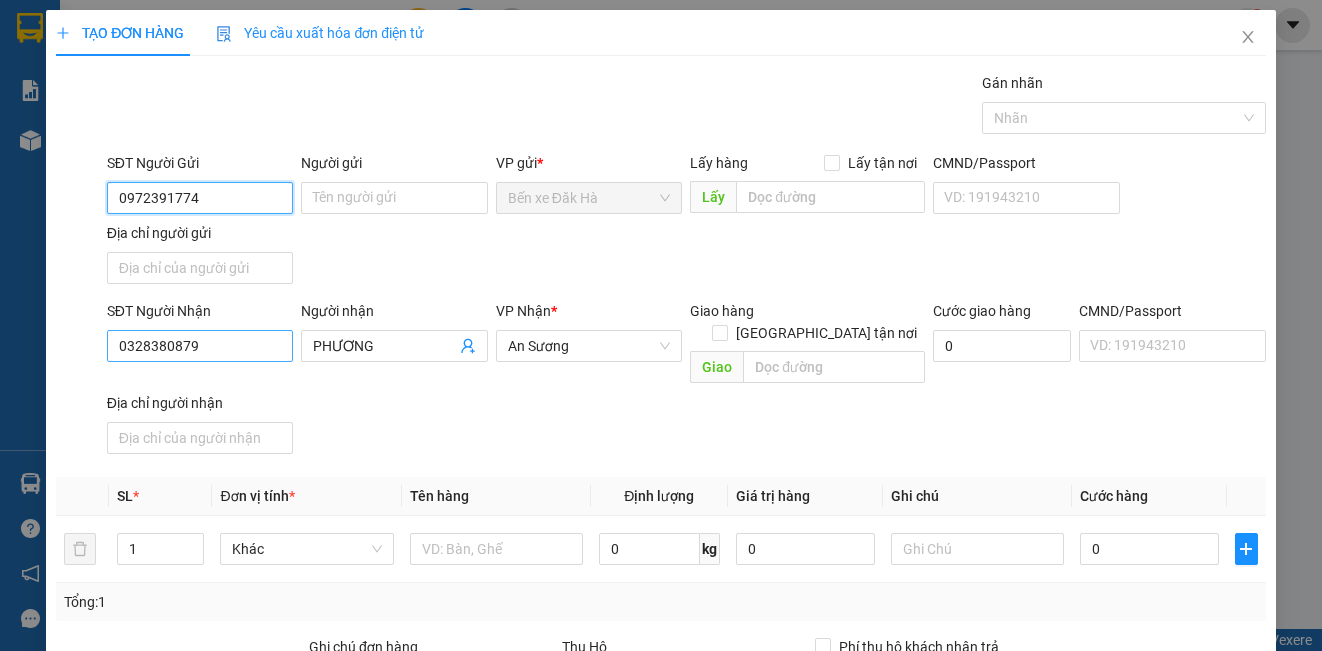 type on "0972391774" 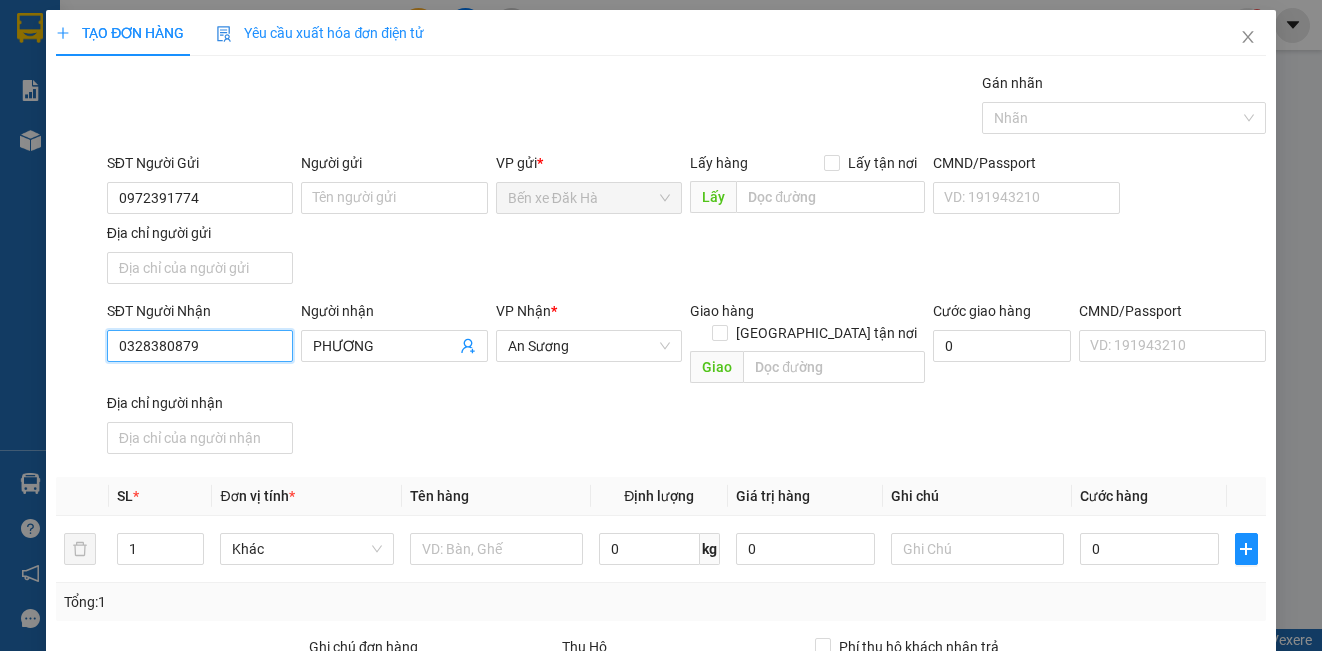 click on "0328380879" at bounding box center [200, 346] 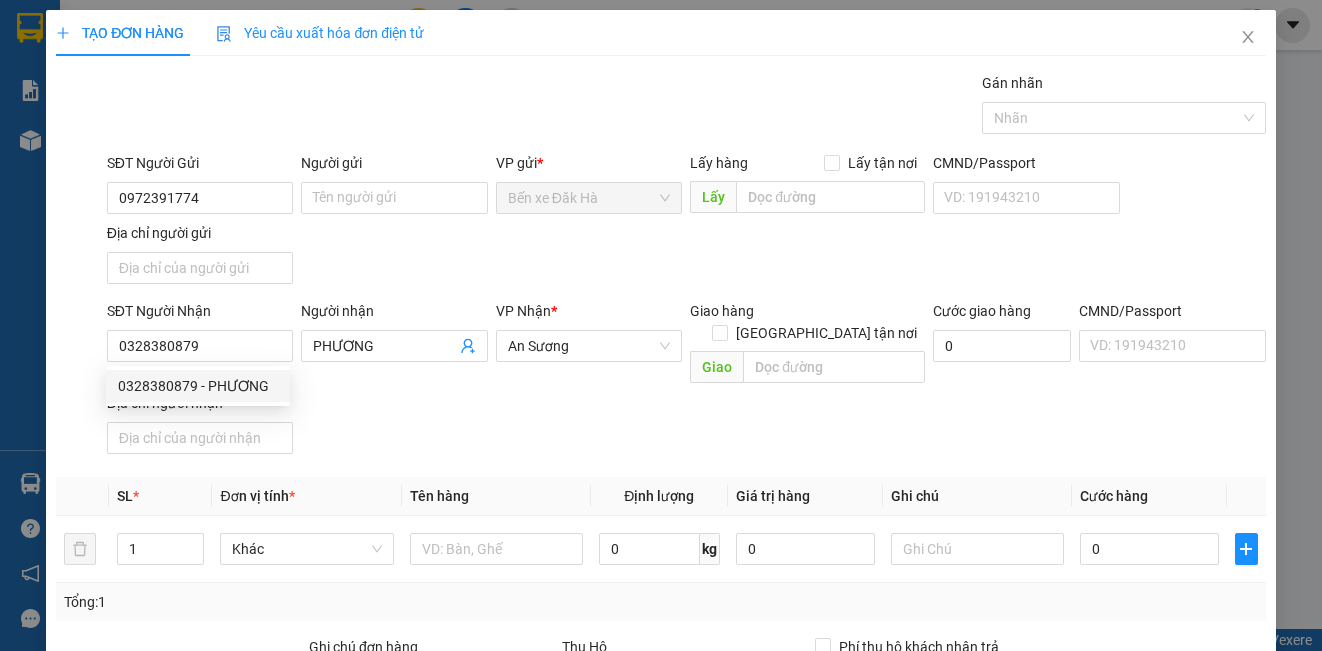 click on "SĐT Người Nhận 0328380879 Người nhận PHƯƠNG VP Nhận  * An Sương Giao hàng Giao tận nơi Giao Cước giao hàng 0 CMND/Passport VD: [PASSPORT] Địa chỉ người nhận" at bounding box center [686, 381] 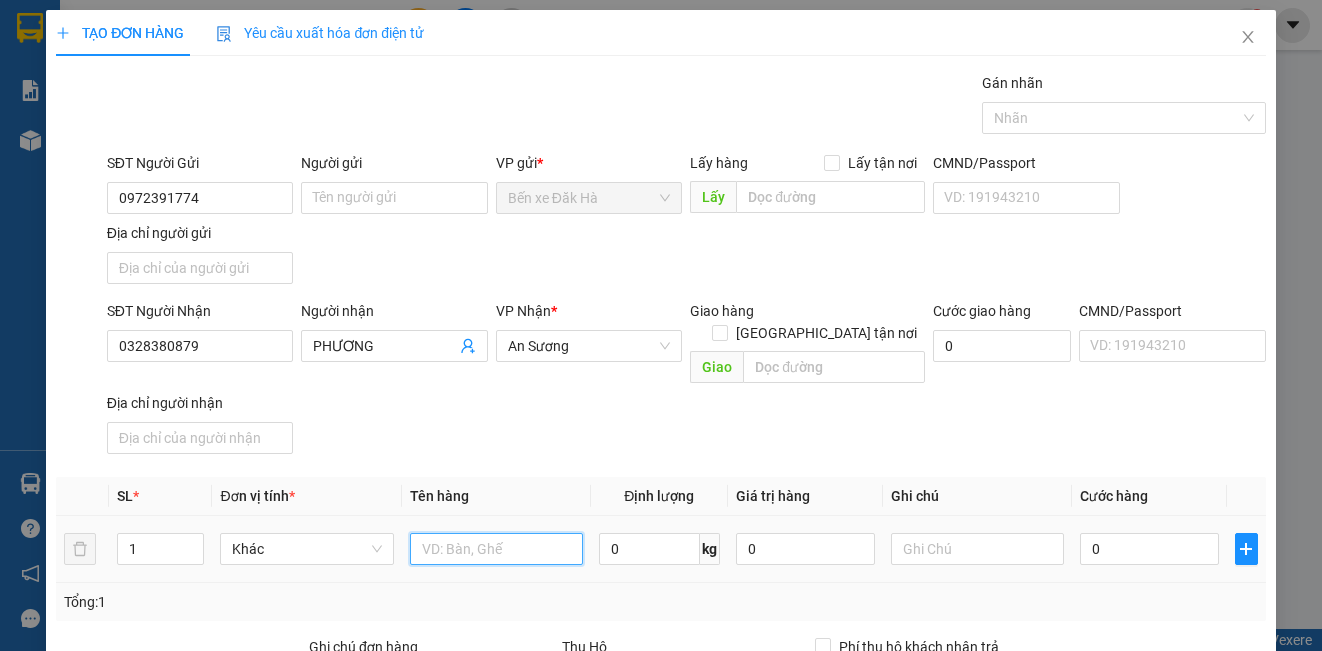 click at bounding box center [496, 549] 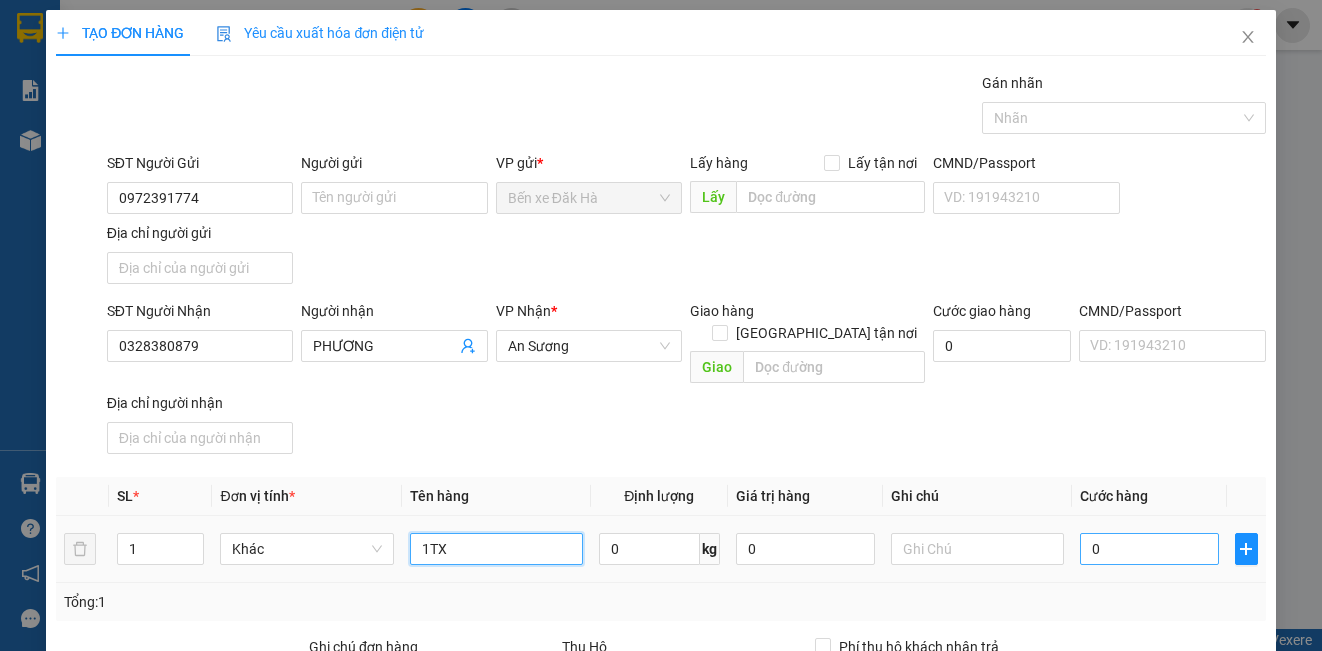type on "1TX" 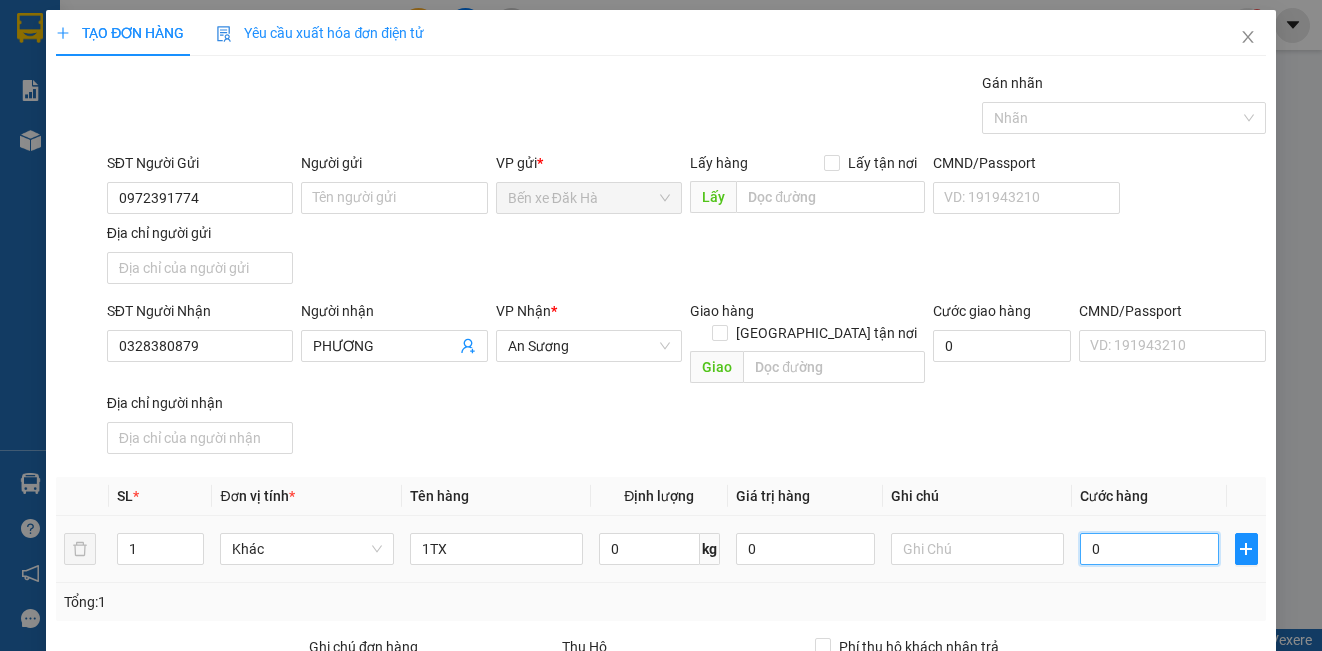 click on "0" at bounding box center (1149, 549) 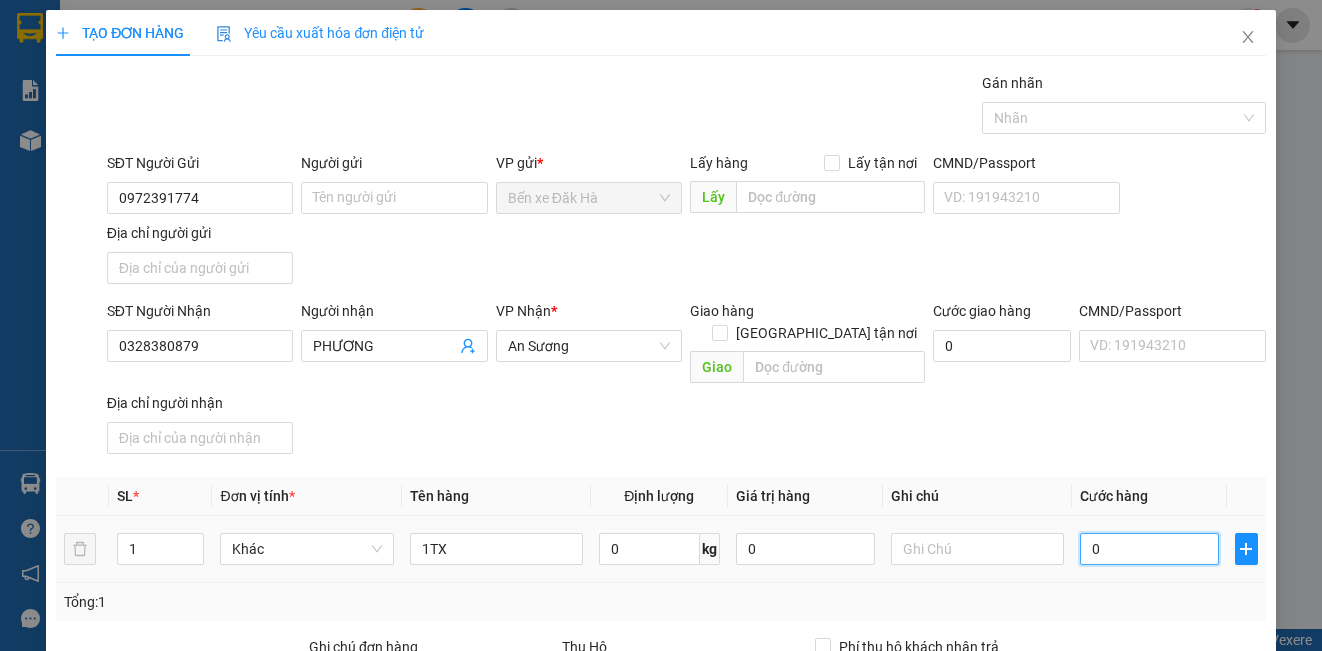 type on "5" 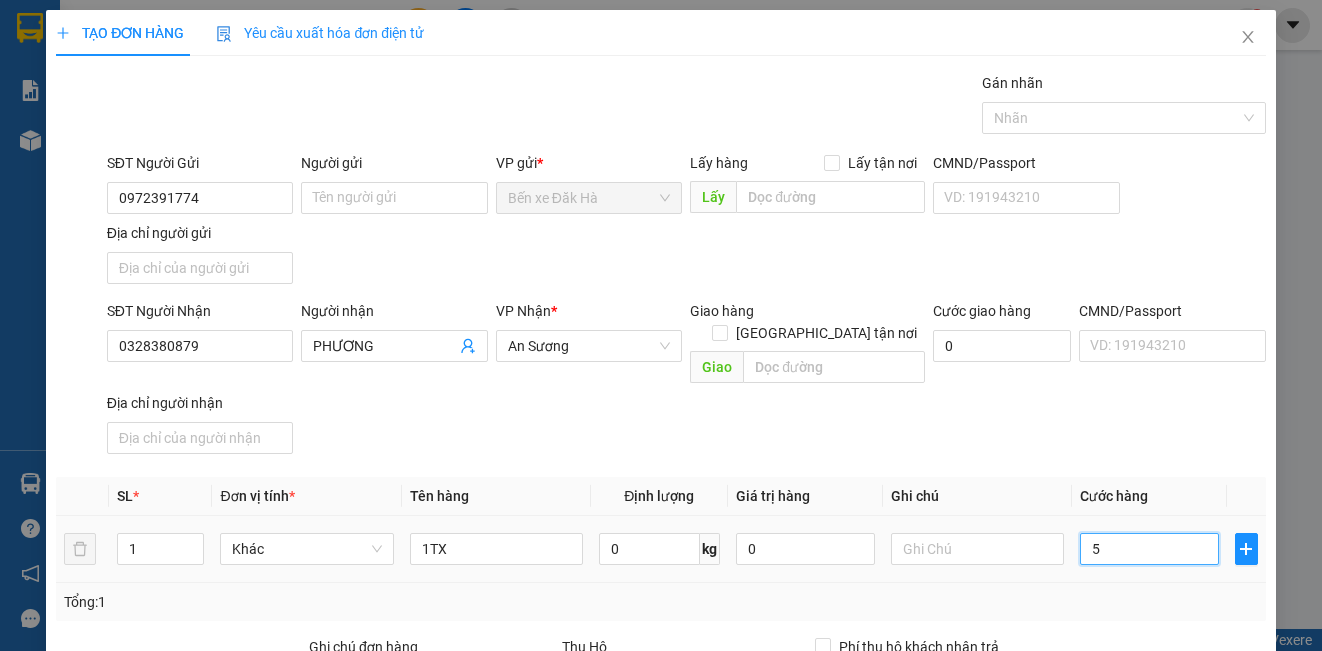 type on "5" 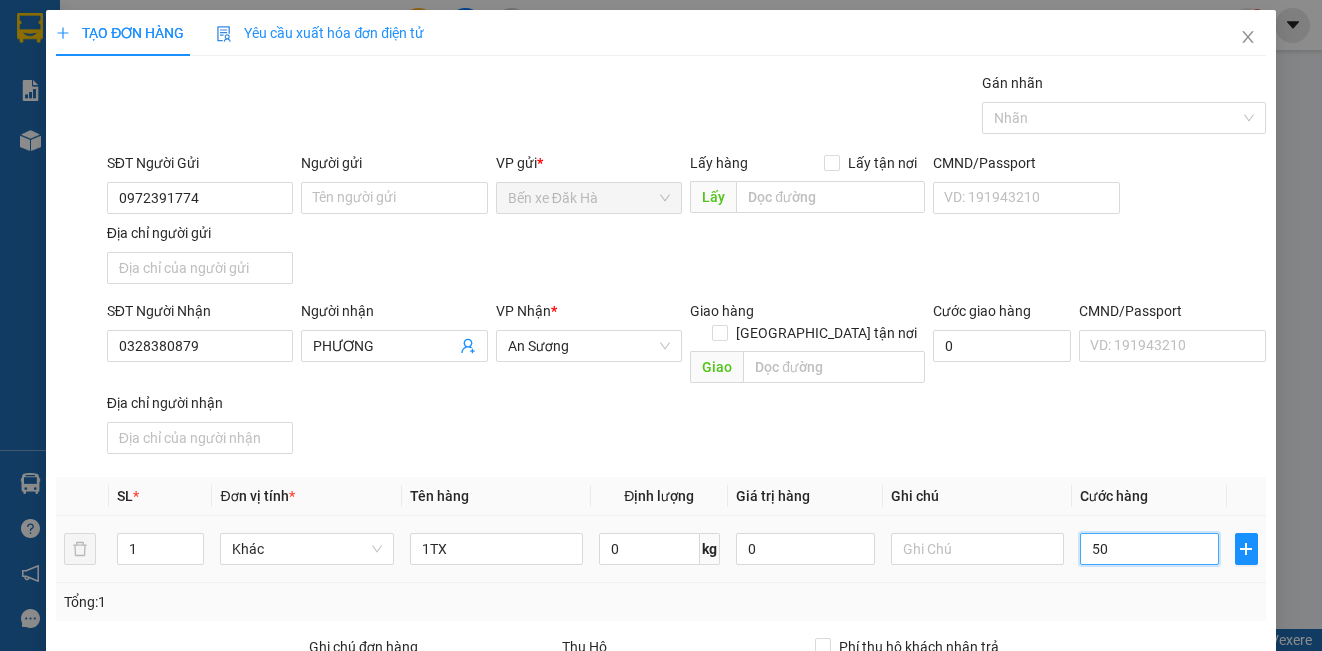 type on "50" 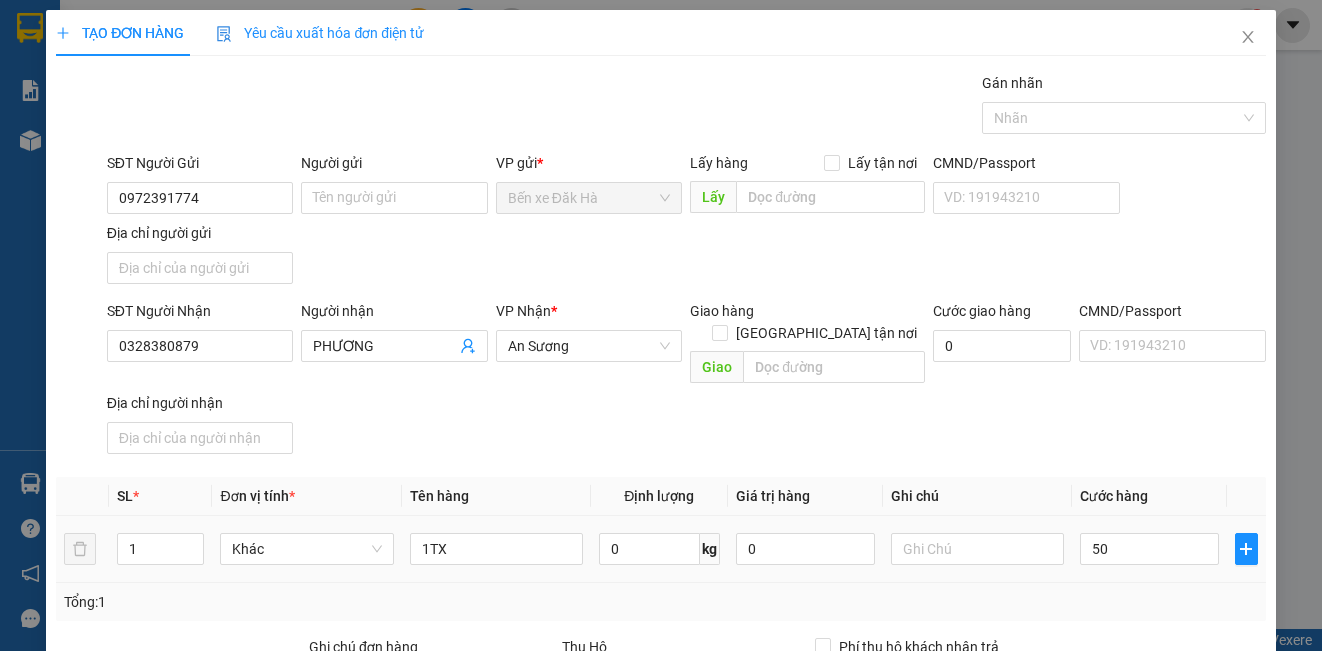 type on "50.000" 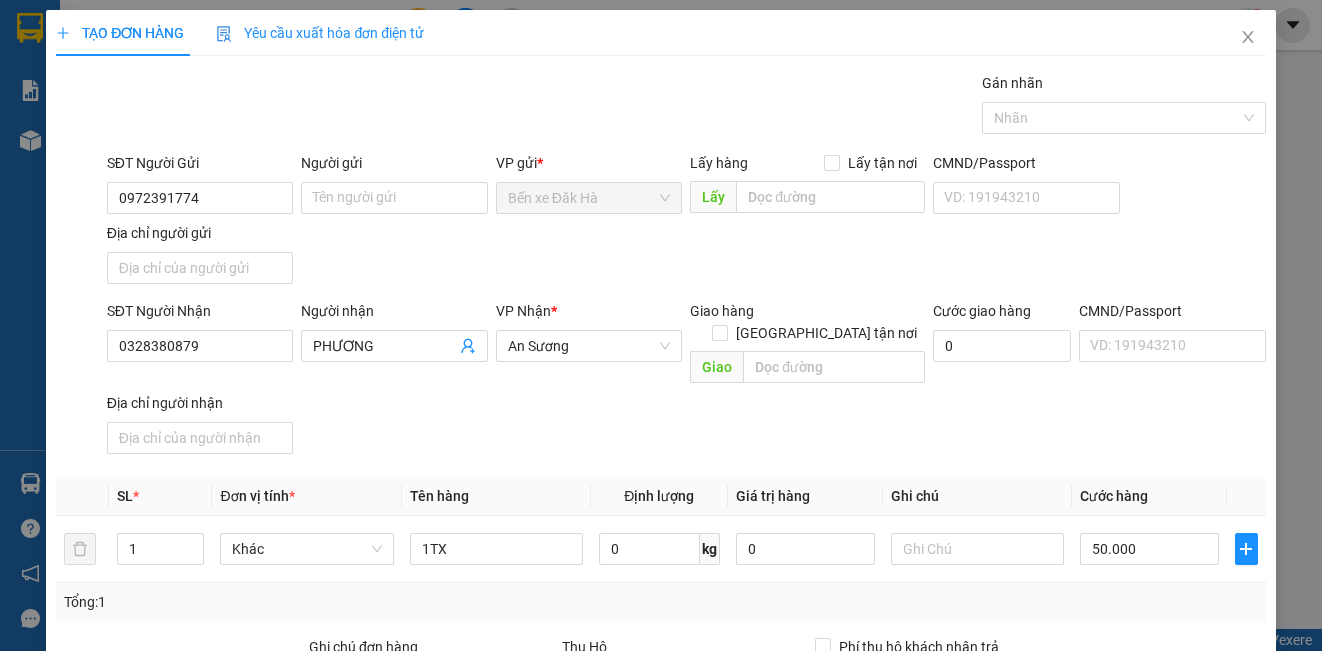 click on "Transit Pickup Surcharge Ids Transit Deliver Surcharge Ids Transit Deliver Surcharge Transit Deliver Surcharge Gán nhãn   Nhãn SĐT Người Gửi 0972391774 Người gửi Tên người gửi VP gửi  * Bến xe Đăk Hà Lấy hàng Lấy tận nơi Lấy CMND/Passport VD: [PASSPORT] Địa chỉ người gửi SĐT Người Nhận 0328380879 Người nhận PHƯƠNG VP Nhận  * An Sương Giao hàng Giao tận nơi Giao Cước giao hàng 0 CMND/Passport VD: [PASSPORT] Địa chỉ người nhận SL  * Đơn vị tính  * Tên hàng  Định lượng Giá trị hàng Ghi chú Cước hàng                   1 Khác 1TX 0 kg 0 50.000 Tổng:  1 Ghi chú đơn hàng Thu Hộ 0 Phí thu hộ khách nhận trả 0 Tổng cước 50.000 Hình thức thanh toán Chọn HT Thanh Toán Số tiền thu trước 0 Chưa thanh toán 50.000 Chọn HT Thanh Toán Lưu nháp Xóa Thông tin [PERSON_NAME] và In" at bounding box center [660, 467] 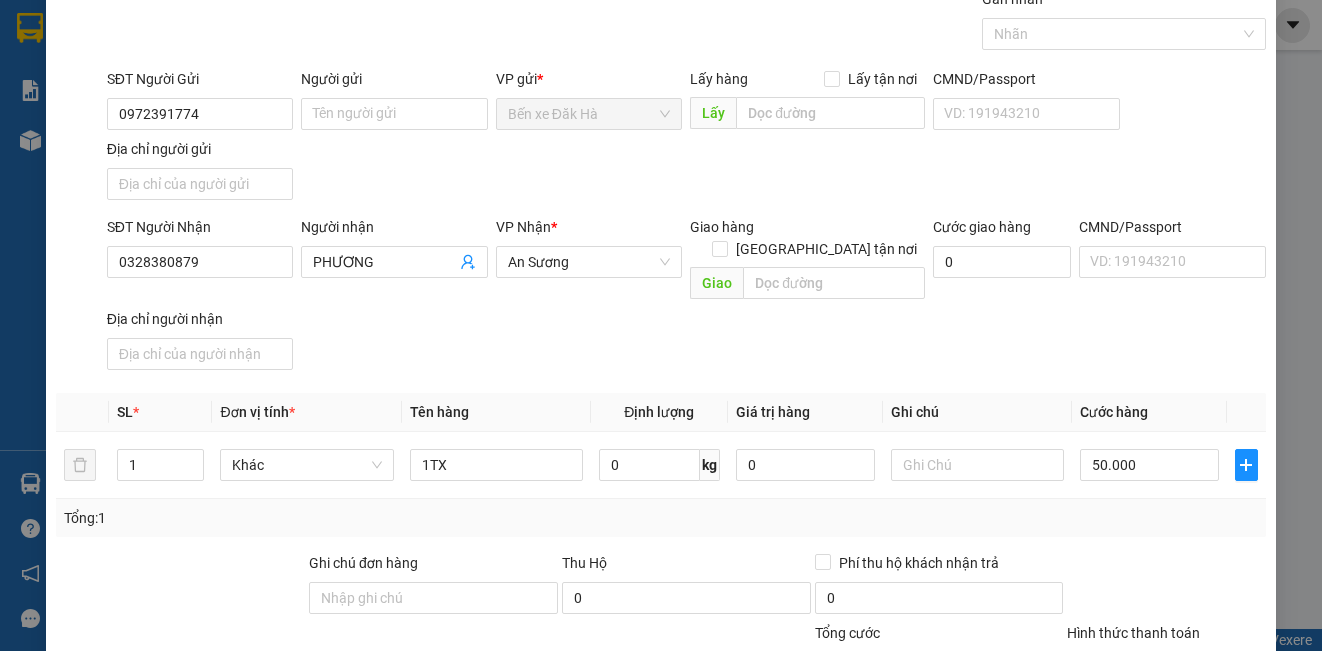 scroll, scrollTop: 229, scrollLeft: 0, axis: vertical 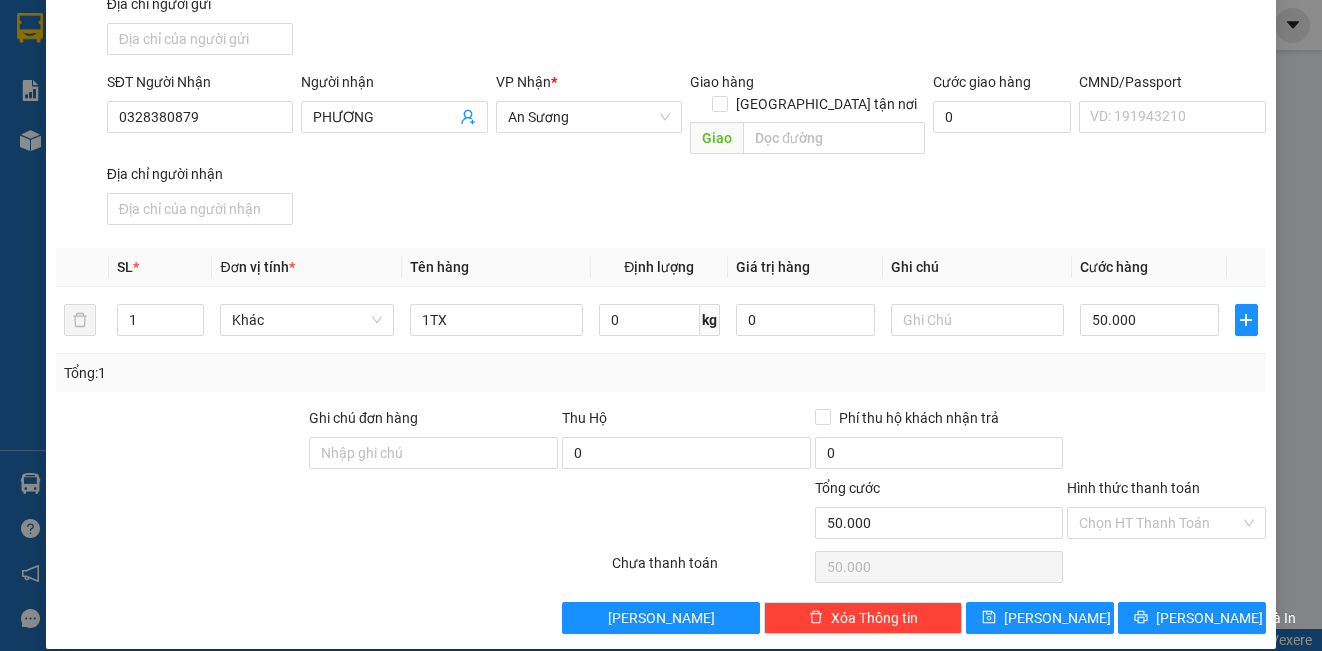 click on "Hình thức thanh toán" at bounding box center [1166, 492] 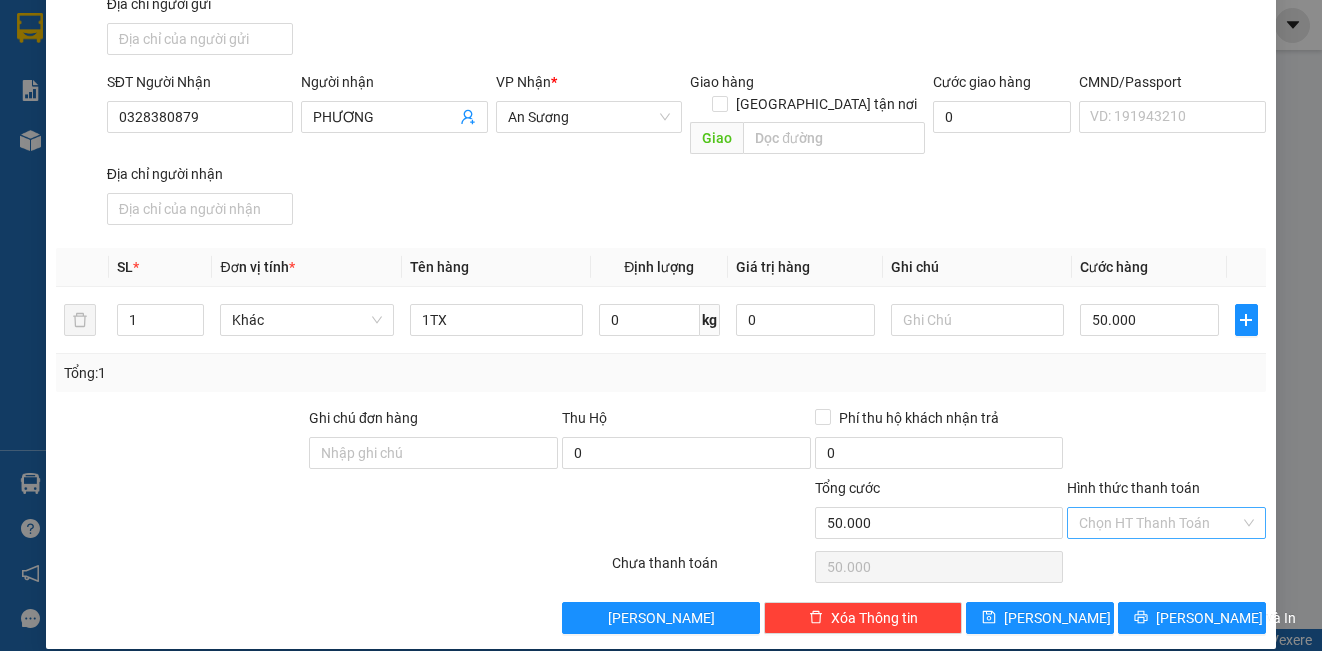 click on "Hình thức thanh toán" at bounding box center (1159, 523) 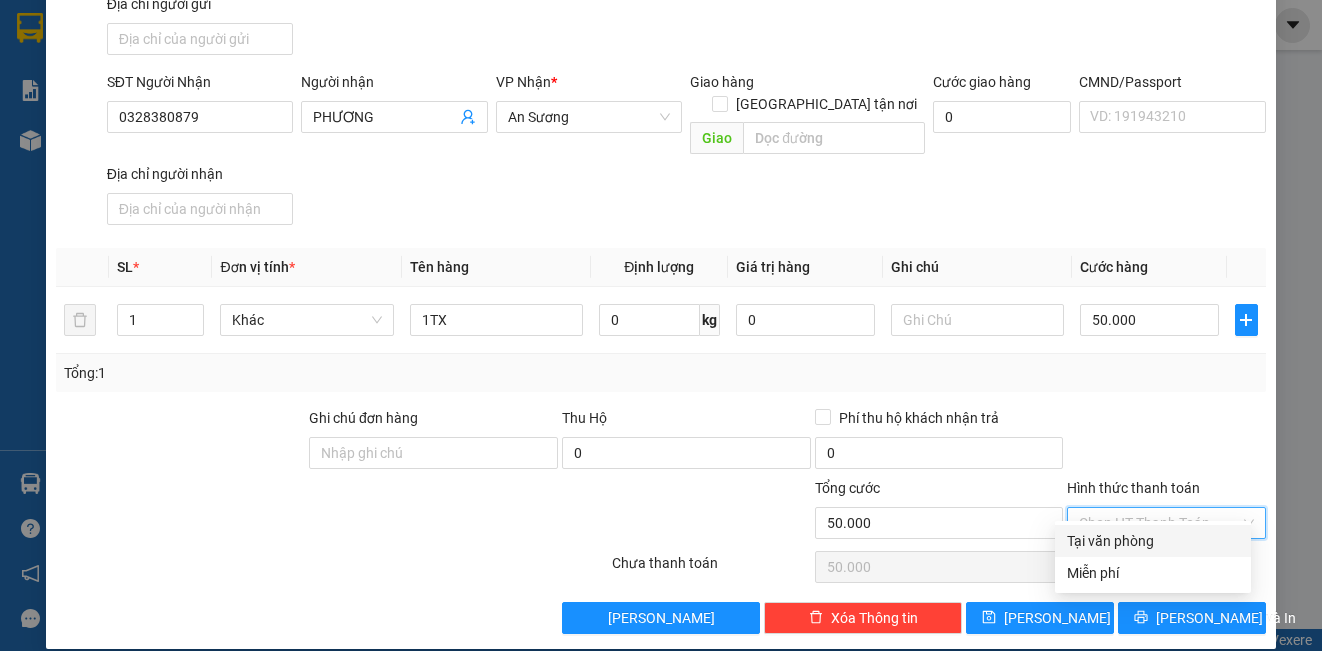 click on "Tại văn phòng" at bounding box center (1153, 541) 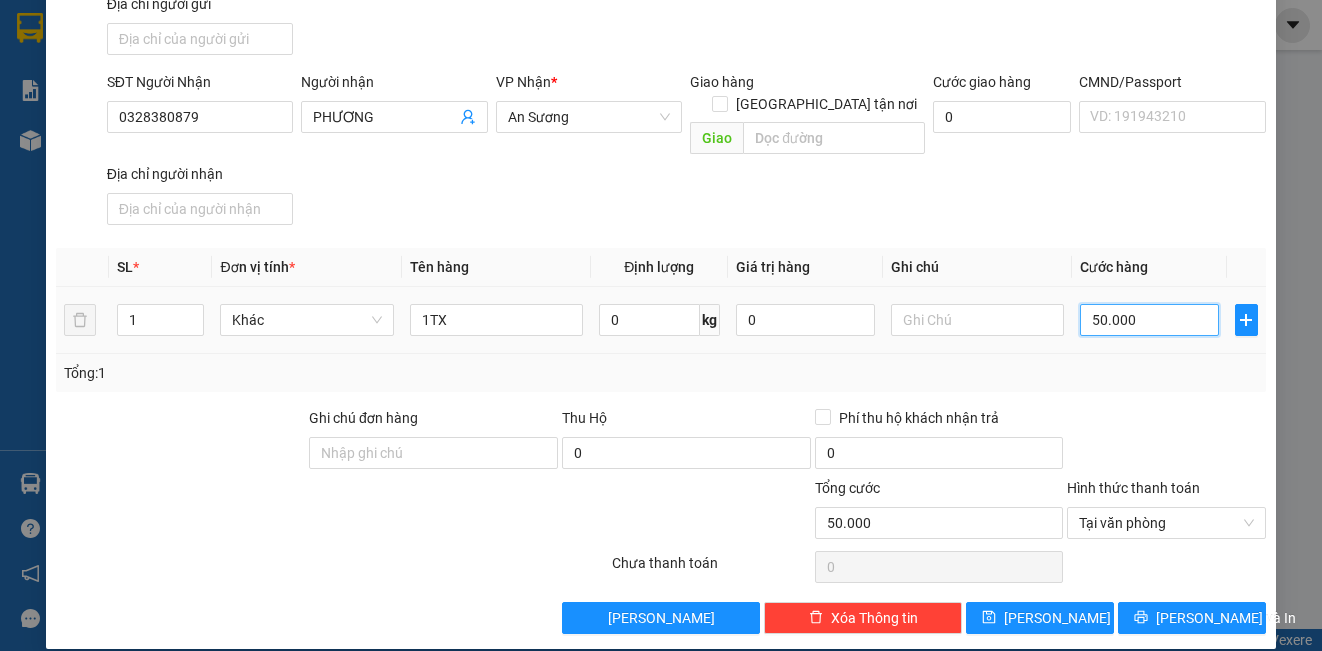click on "50.000" at bounding box center [1149, 320] 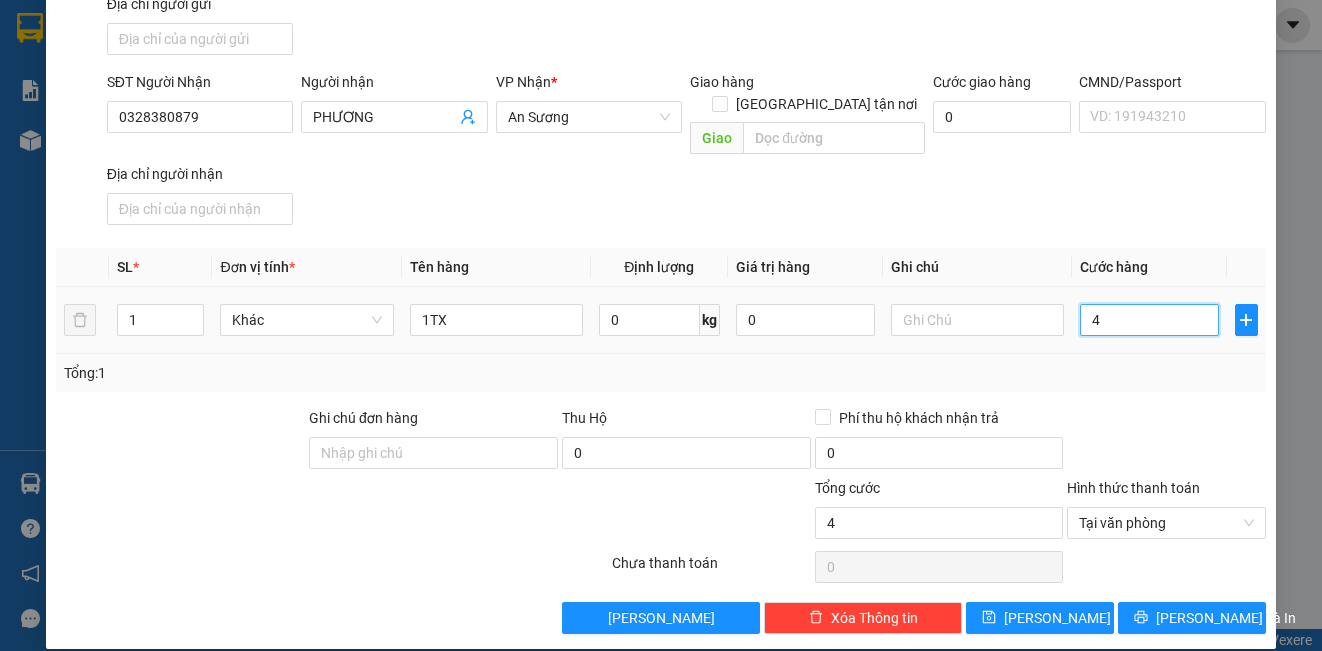 type on "40" 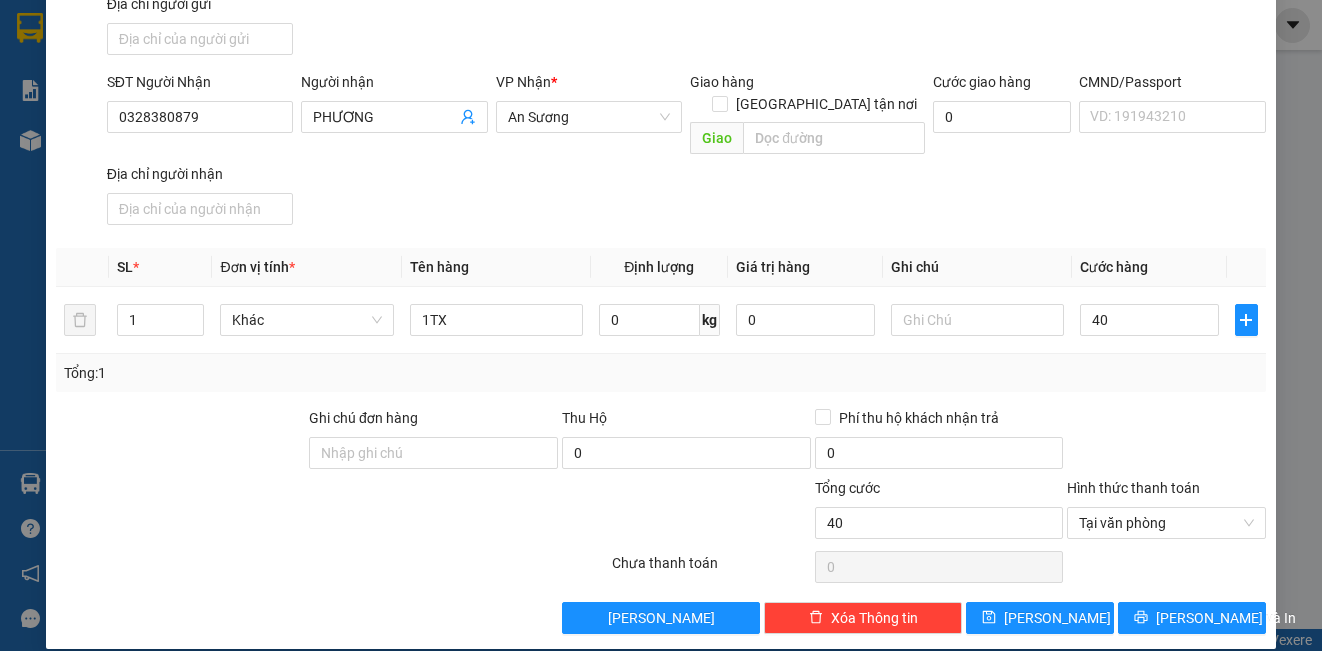 type on "40.000" 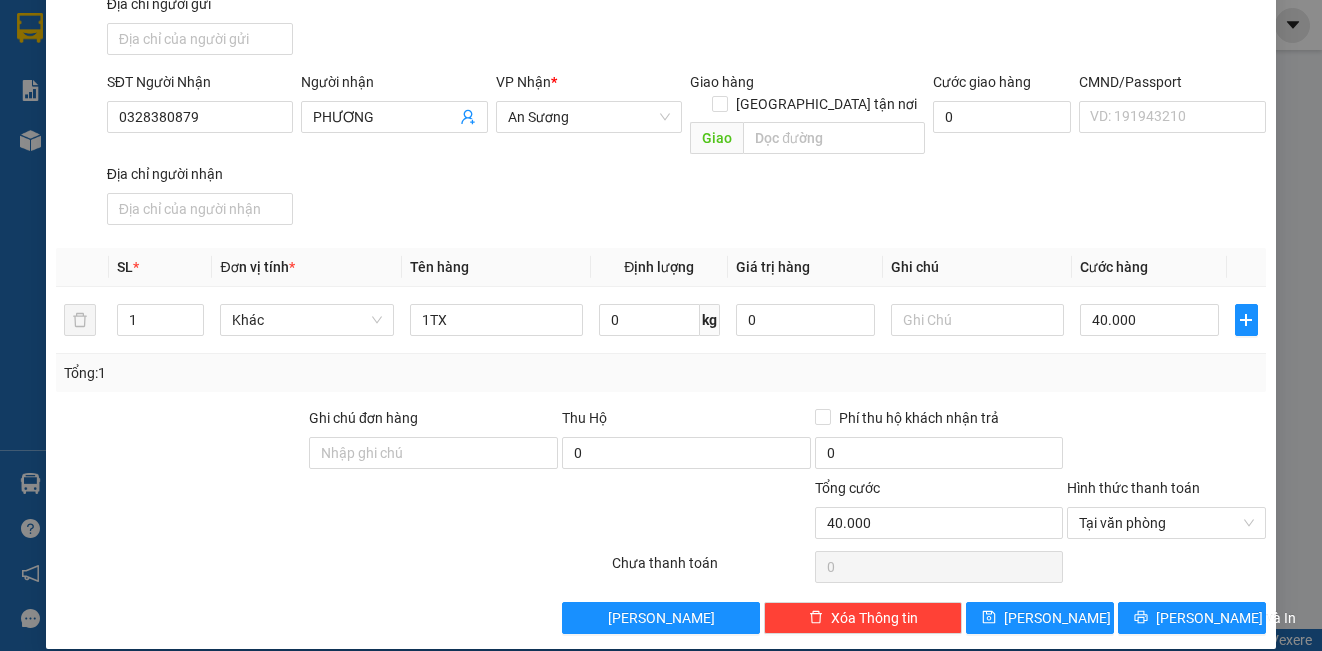 click on "Tổng:  1" at bounding box center [660, 373] 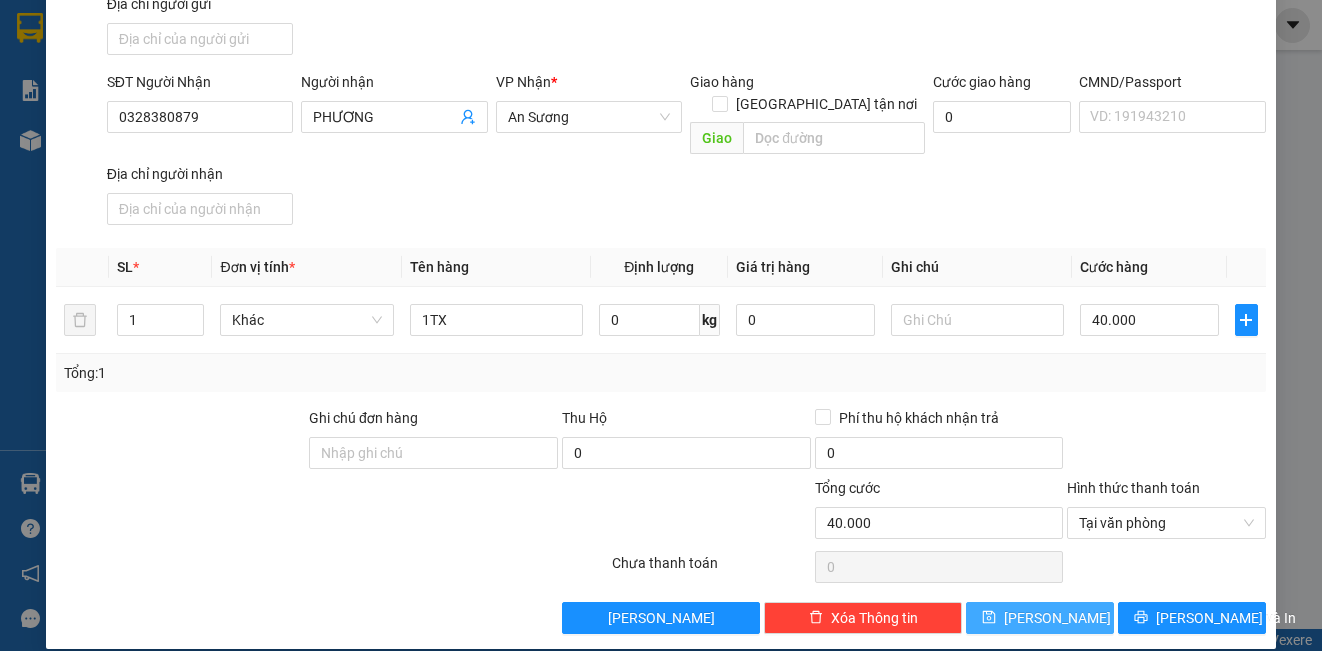 click on "[PERSON_NAME]" at bounding box center (1057, 618) 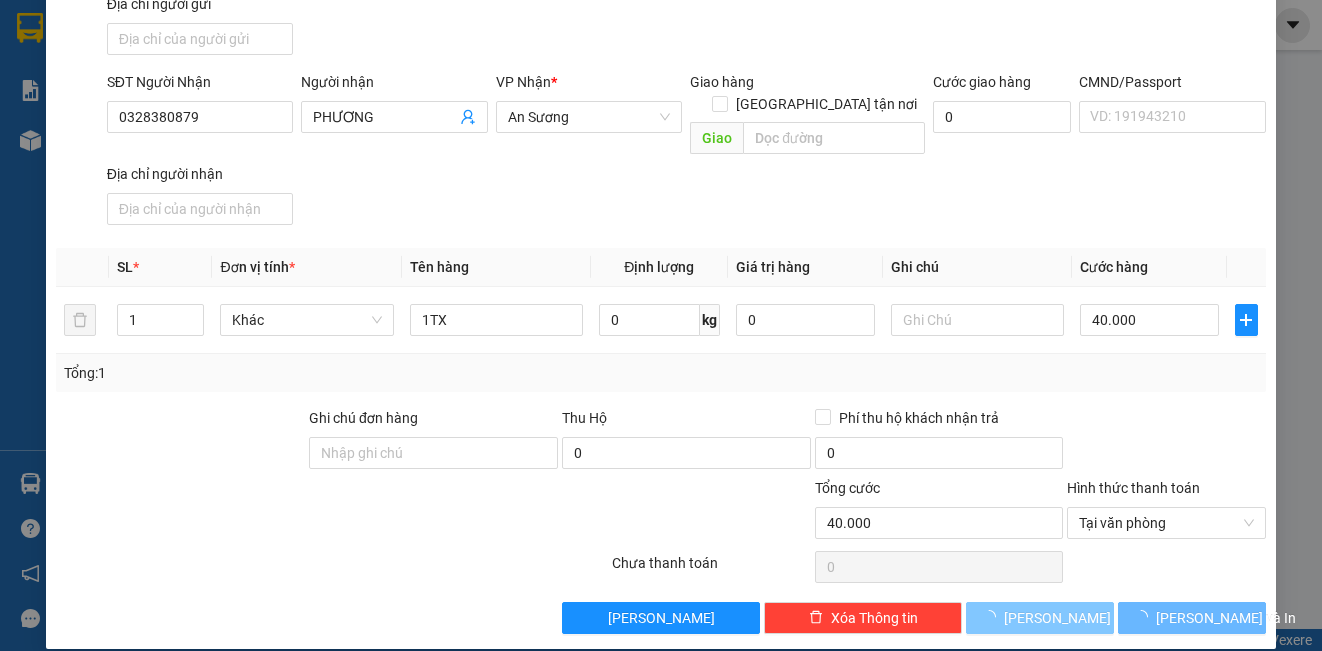 type 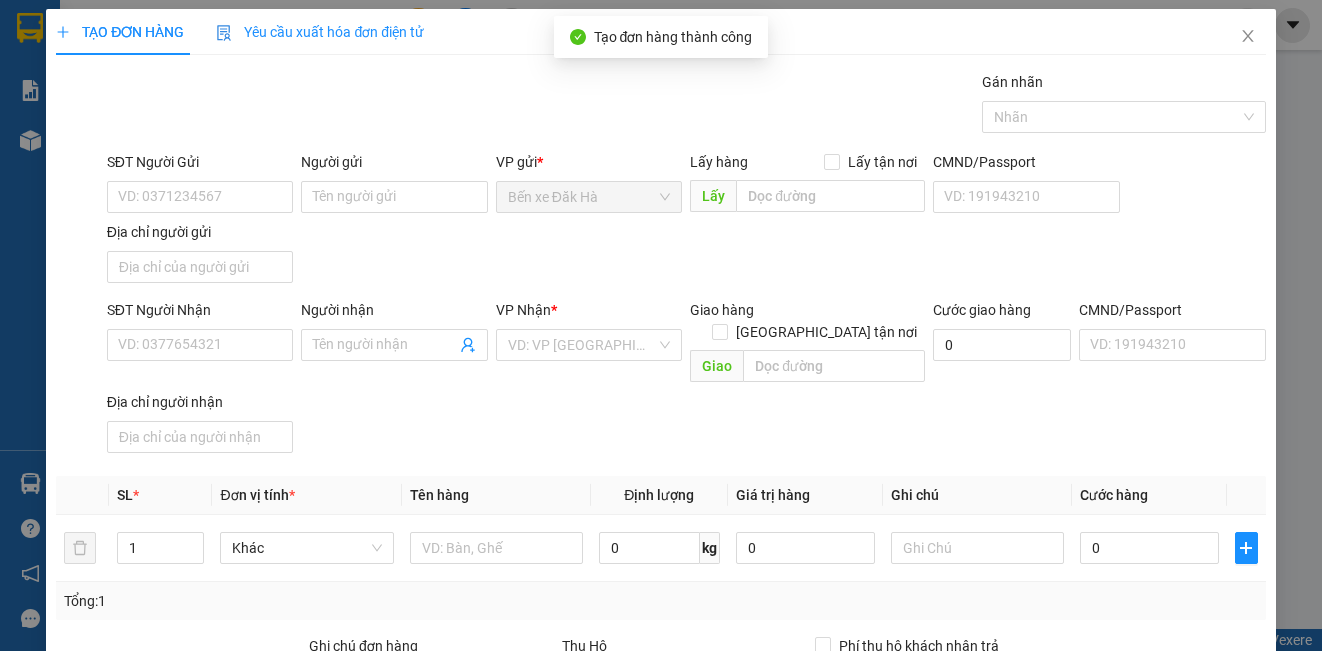 scroll, scrollTop: 0, scrollLeft: 0, axis: both 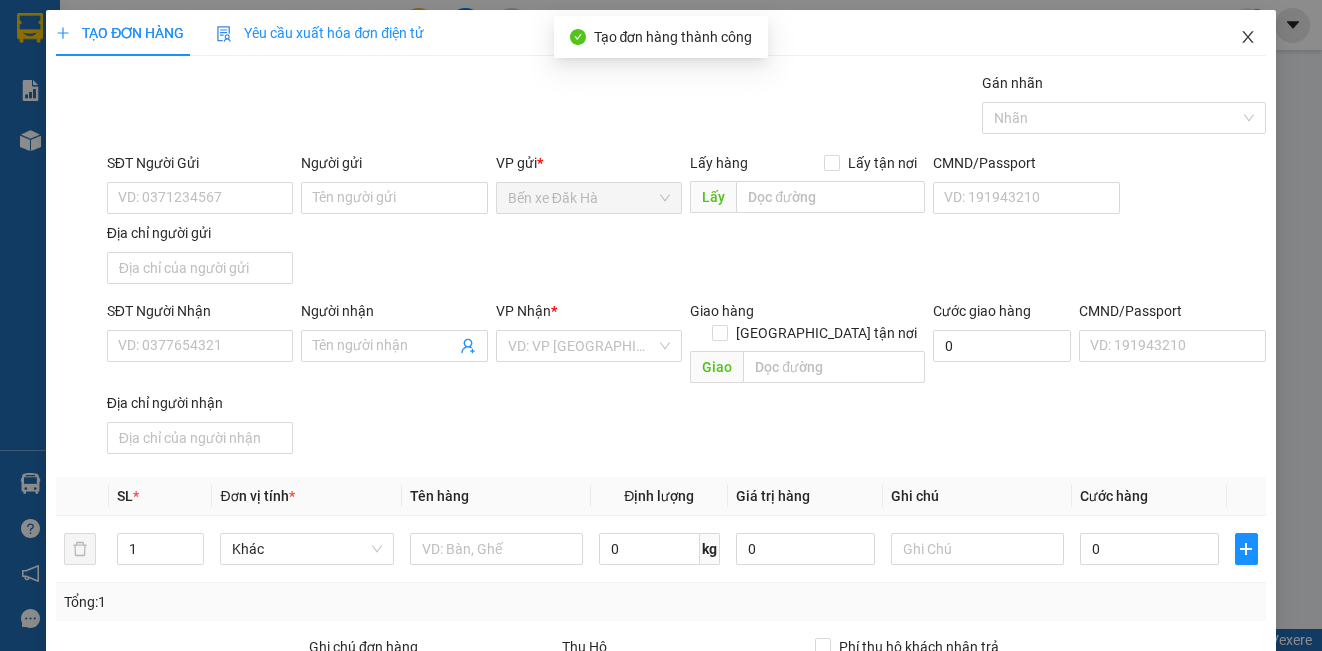 click at bounding box center [1248, 38] 